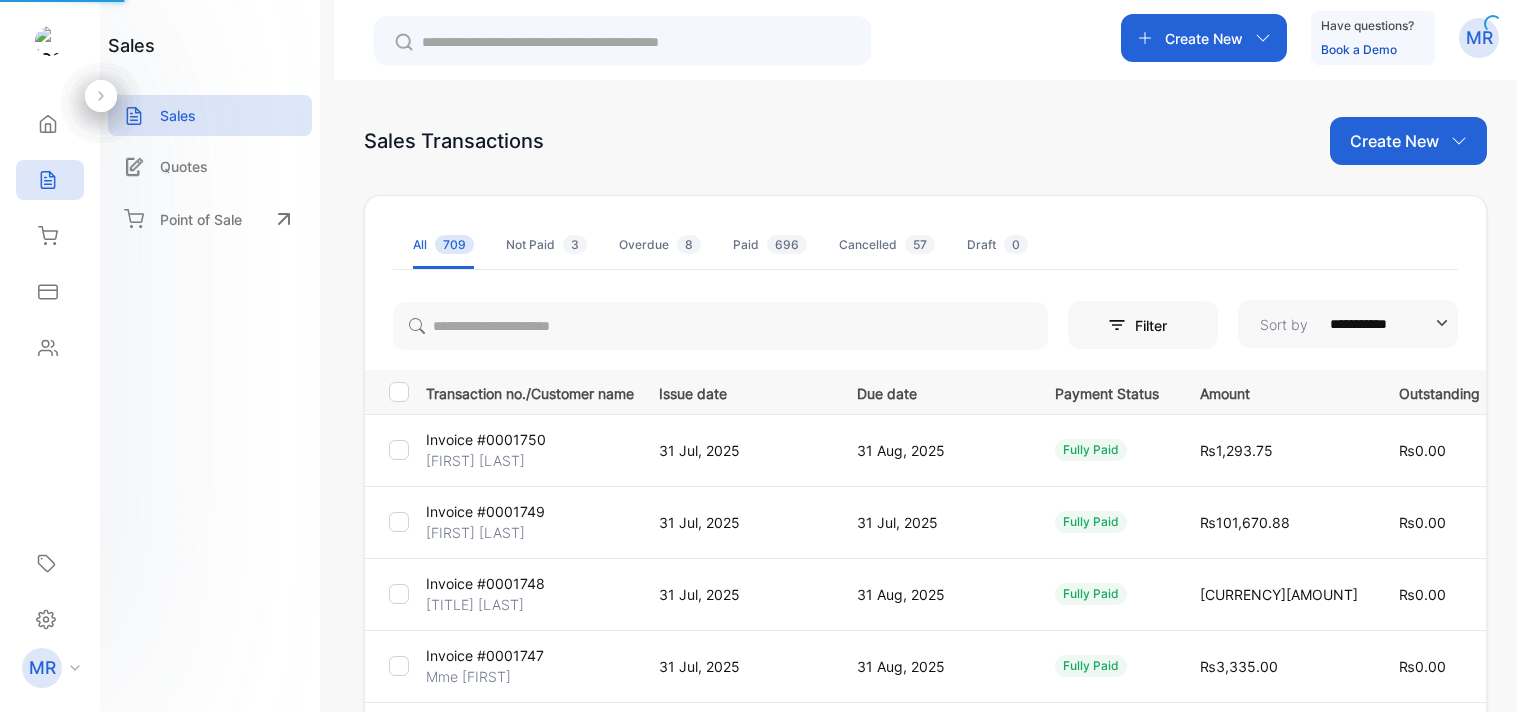 scroll, scrollTop: 0, scrollLeft: 0, axis: both 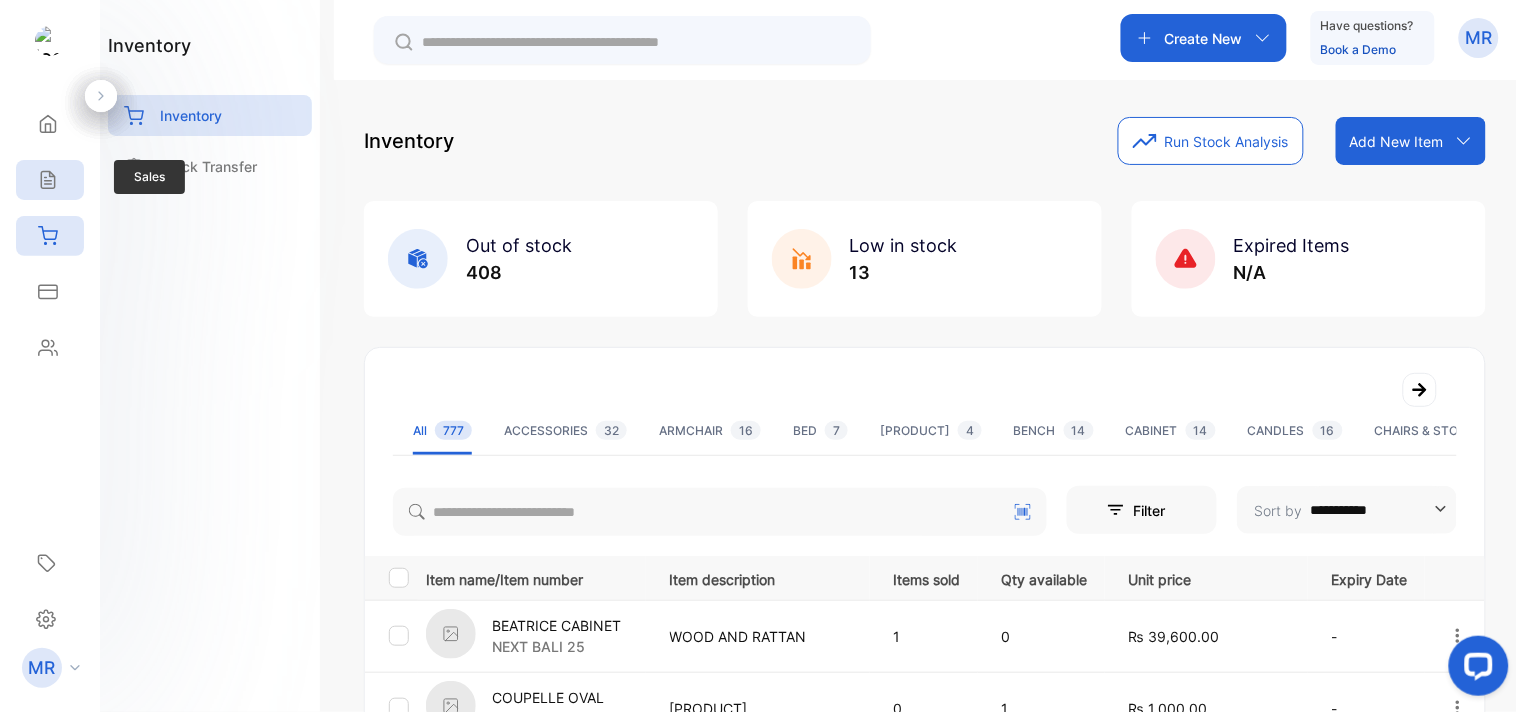 click 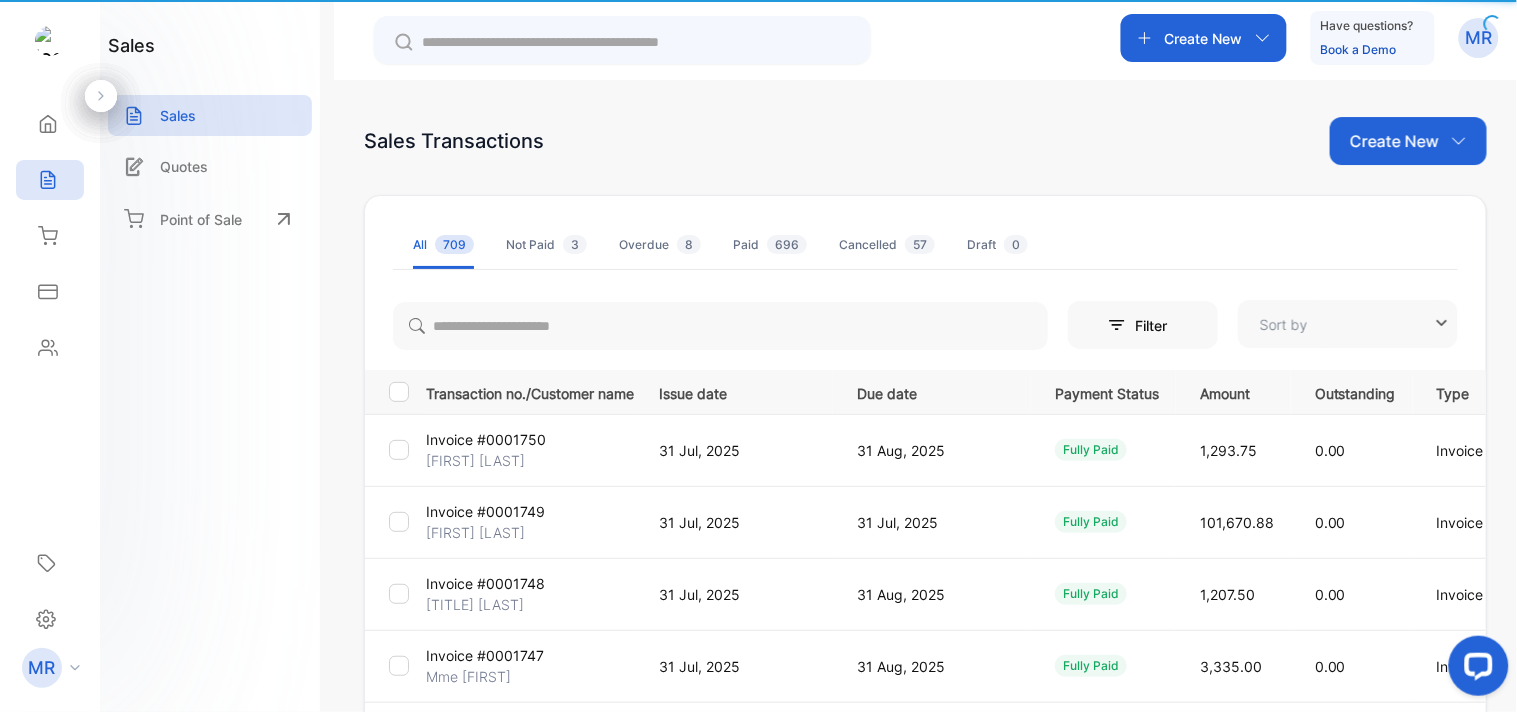 type on "**********" 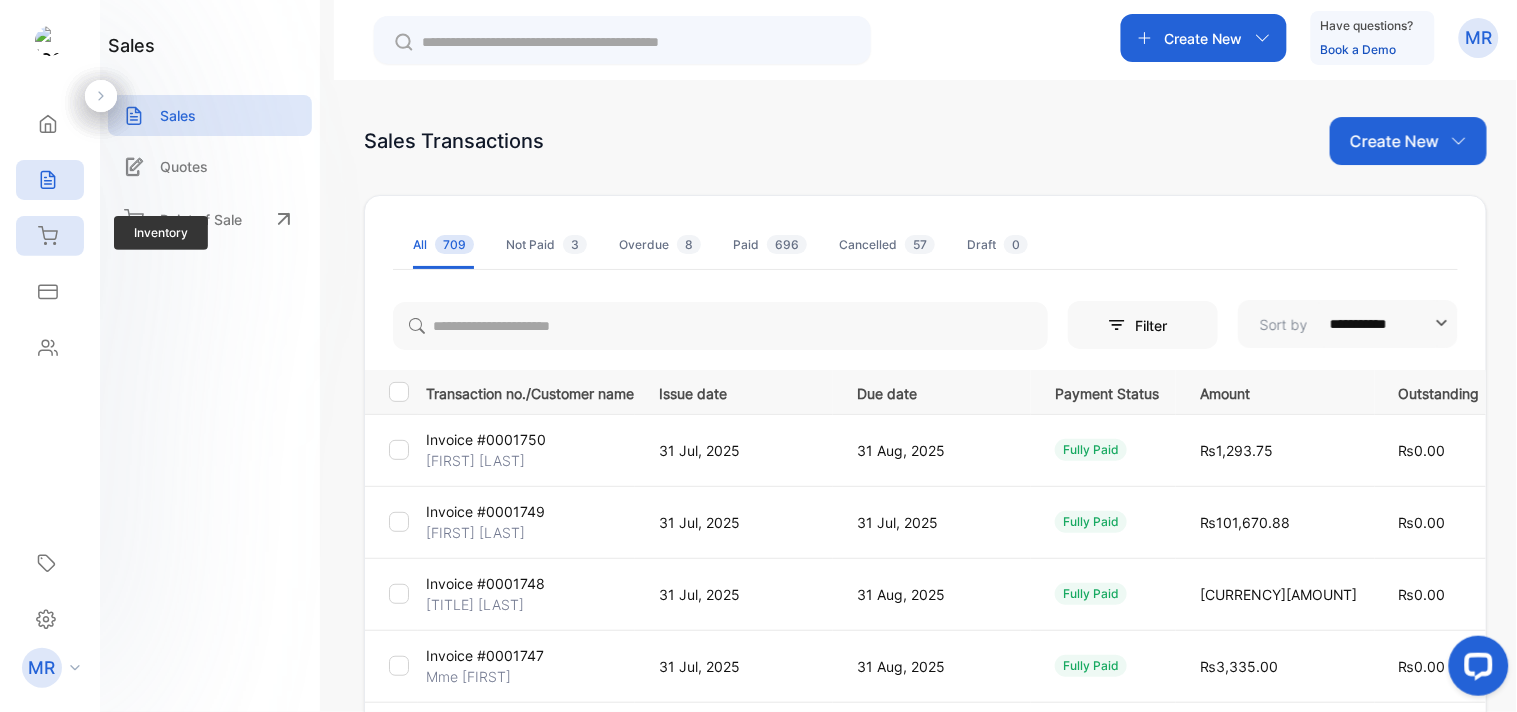 click 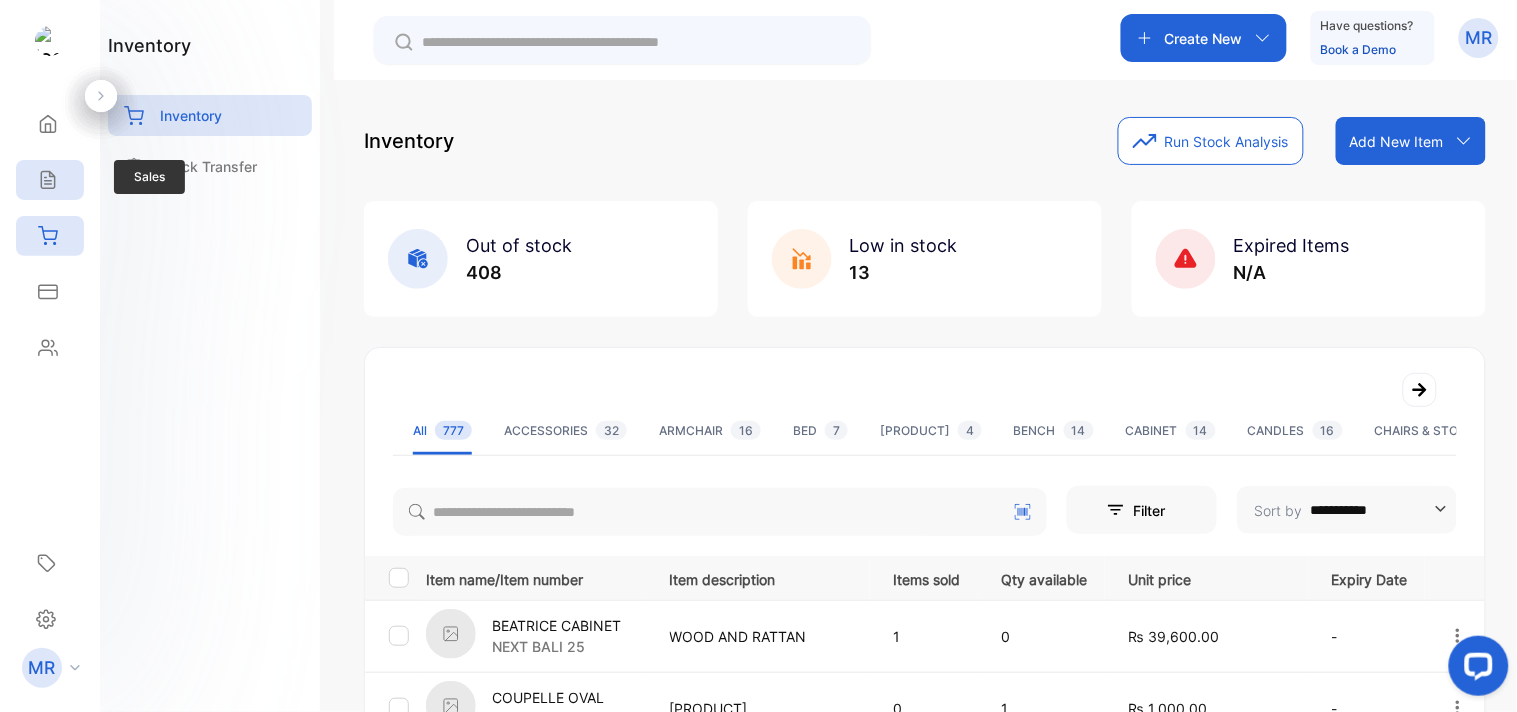 click 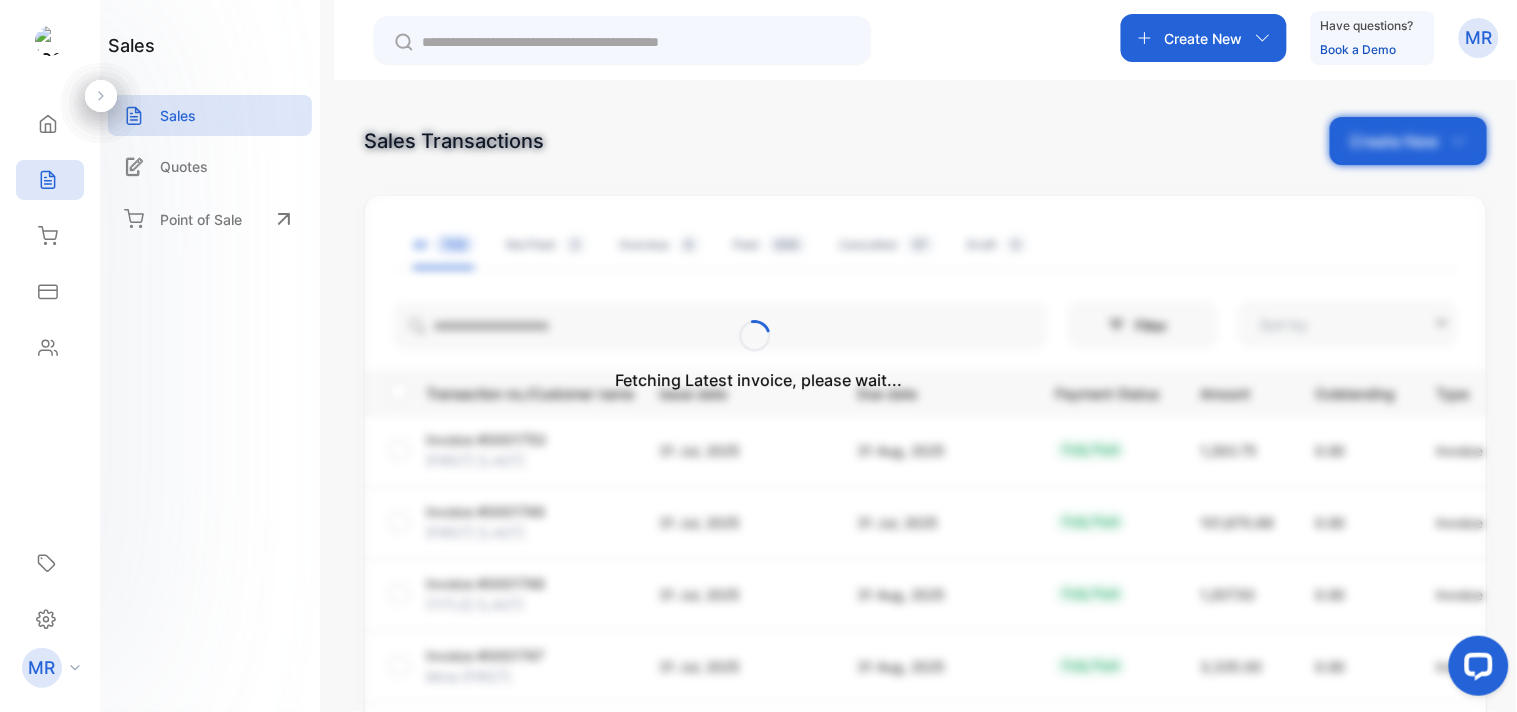 type on "**********" 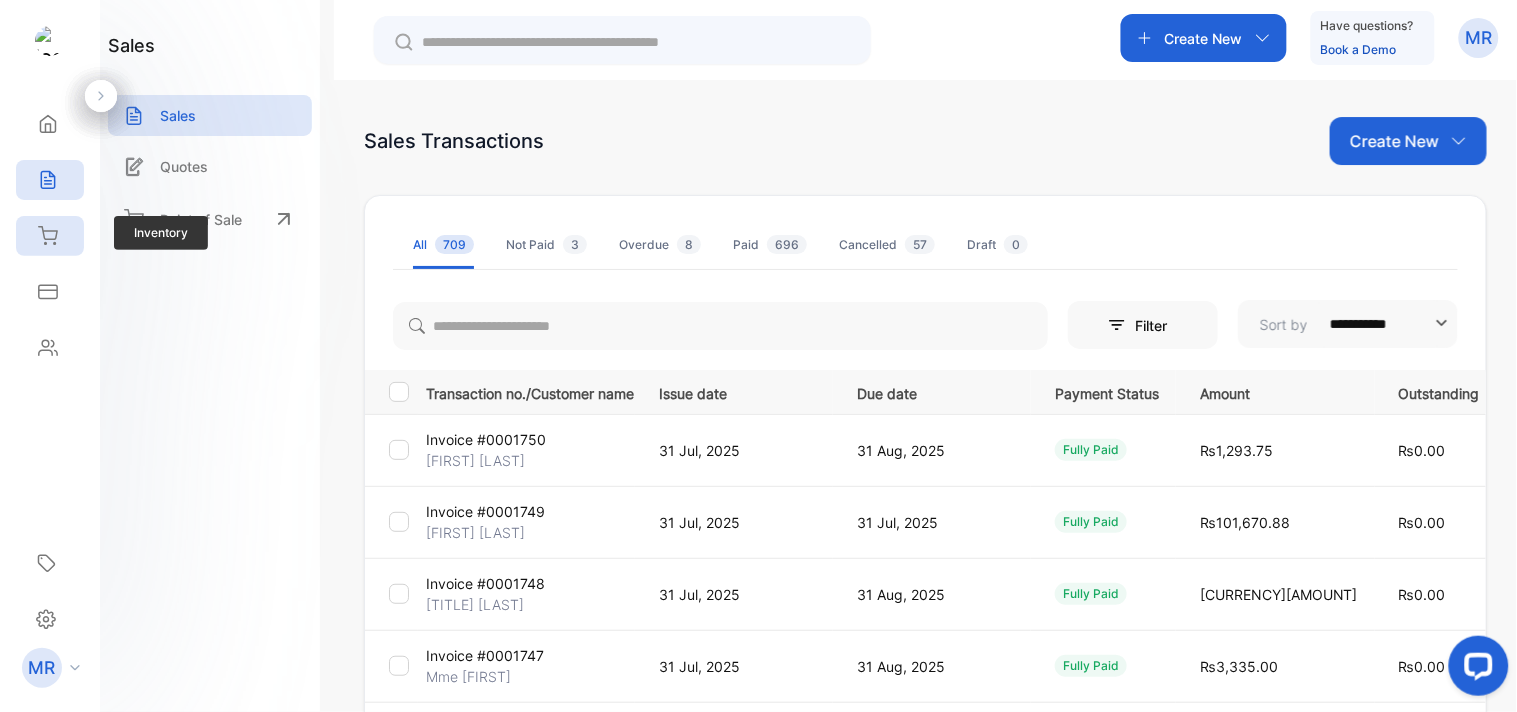 click 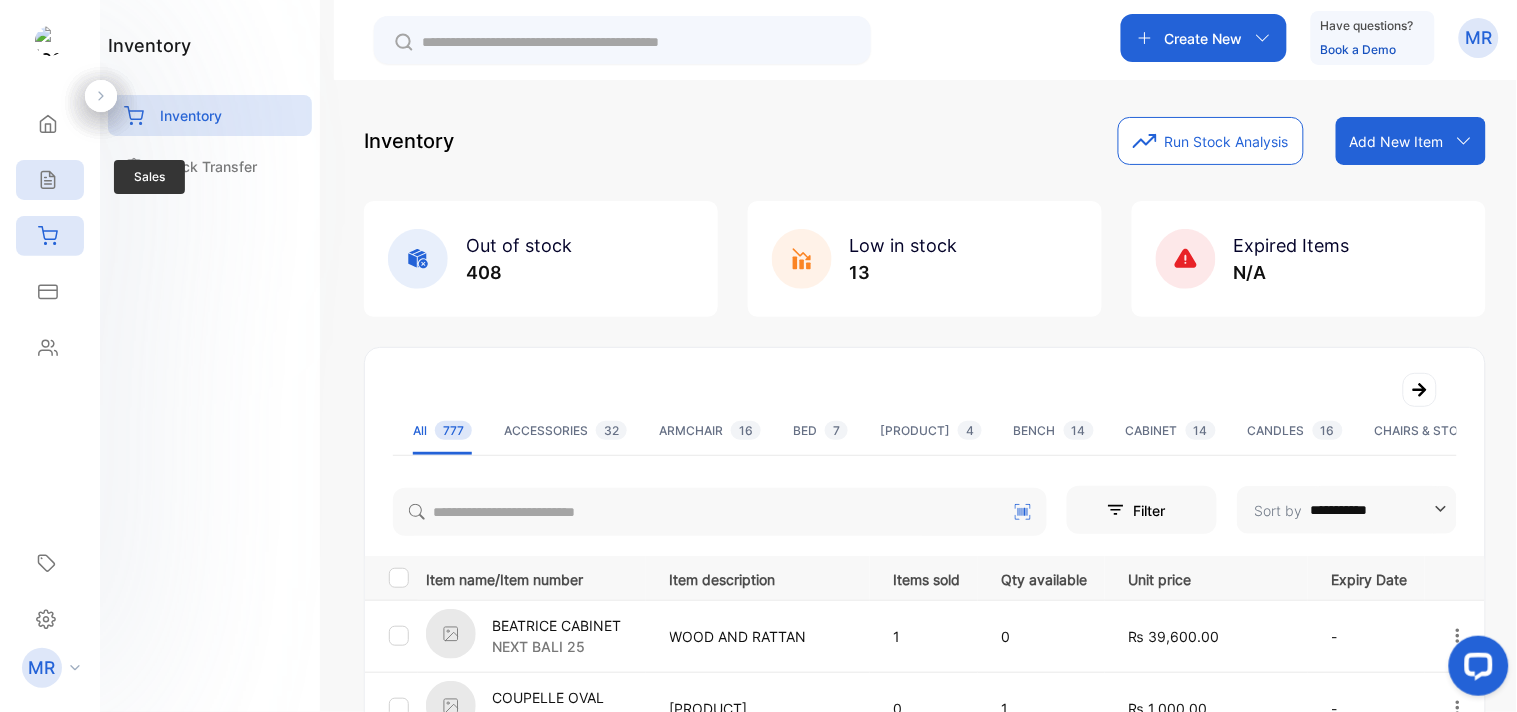 click 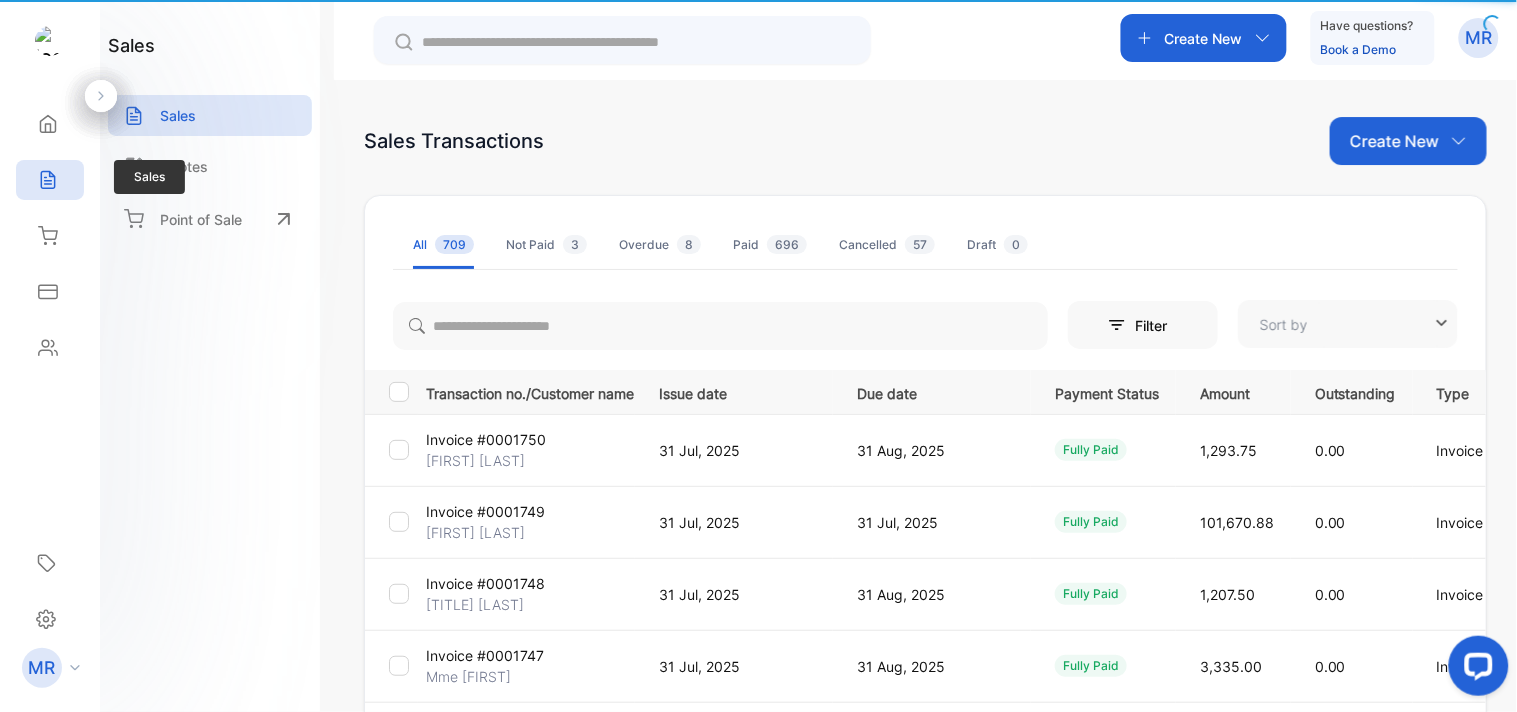 type on "**********" 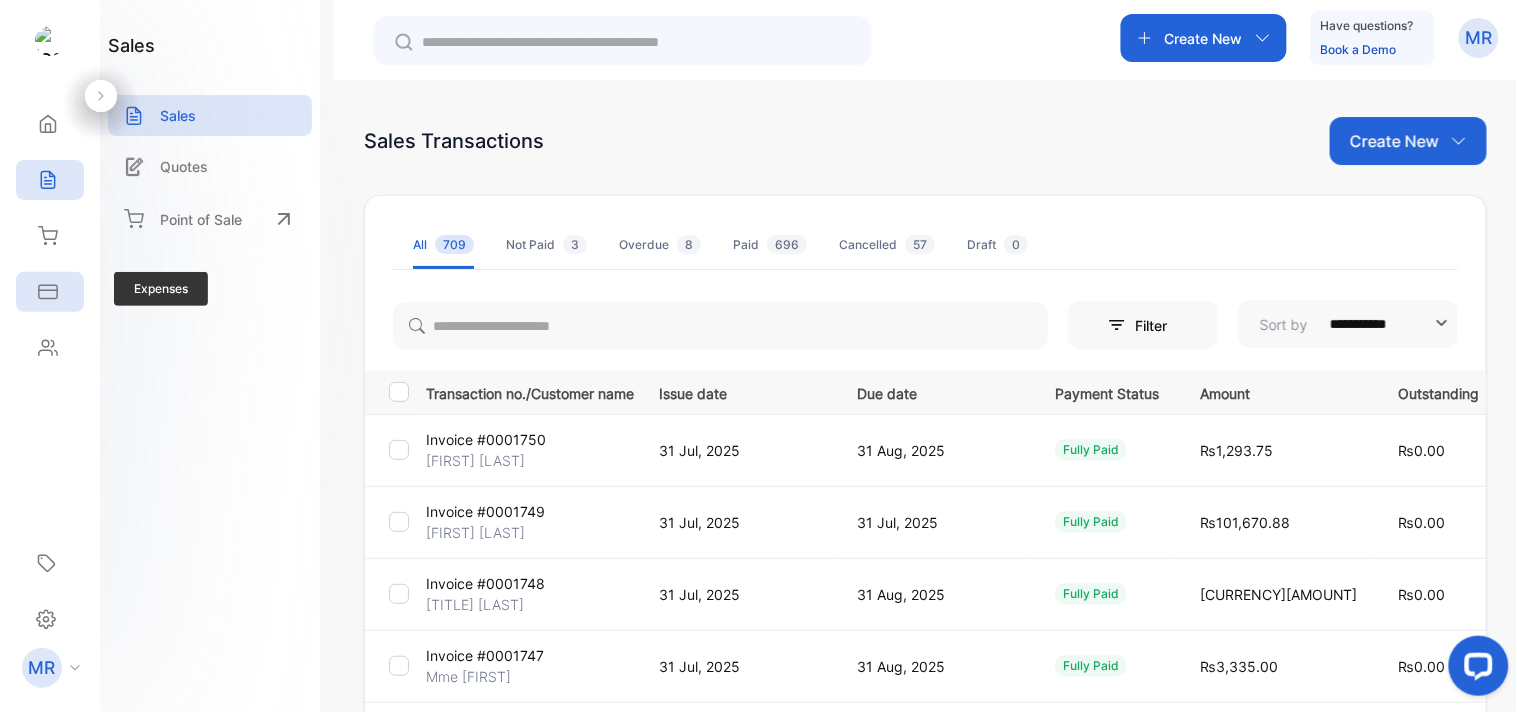 click on "Expenses" at bounding box center [50, 292] 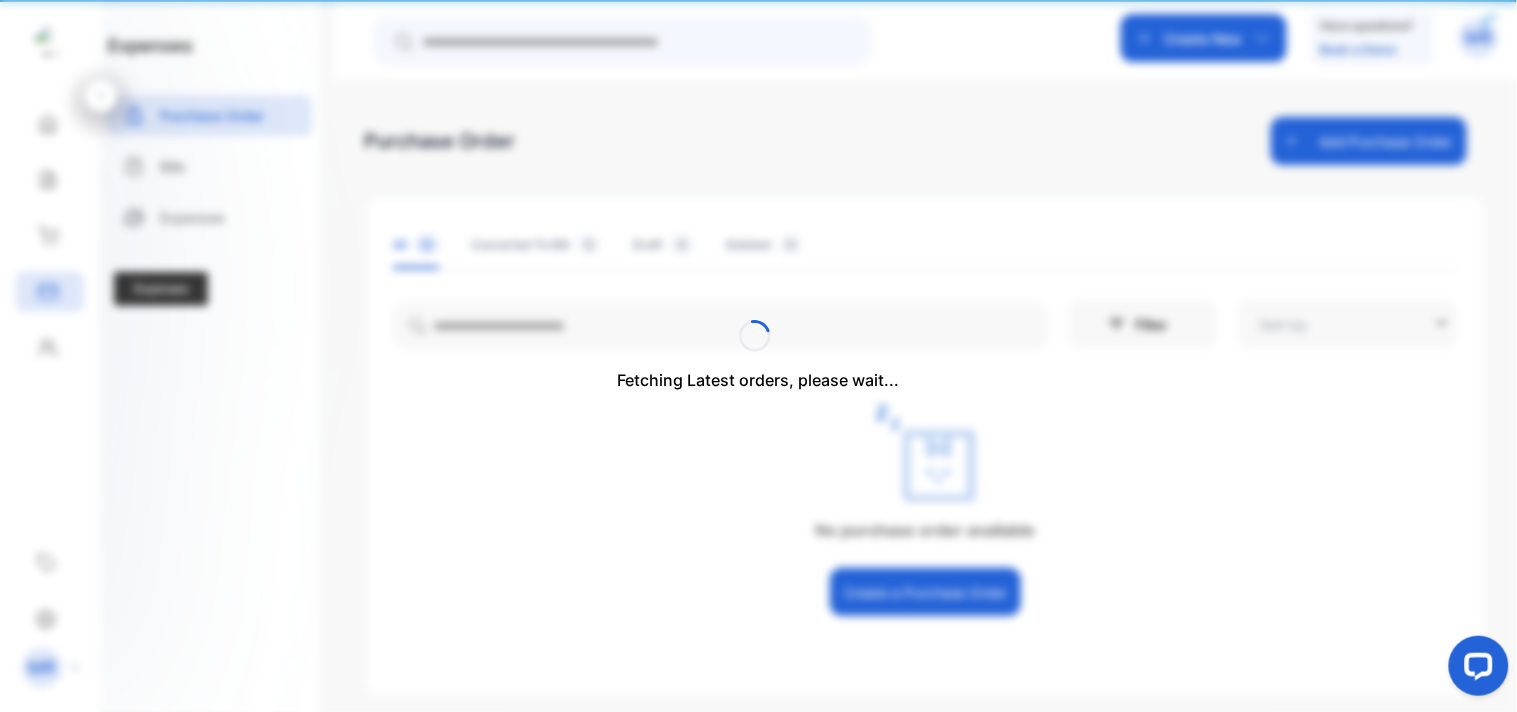 type on "**********" 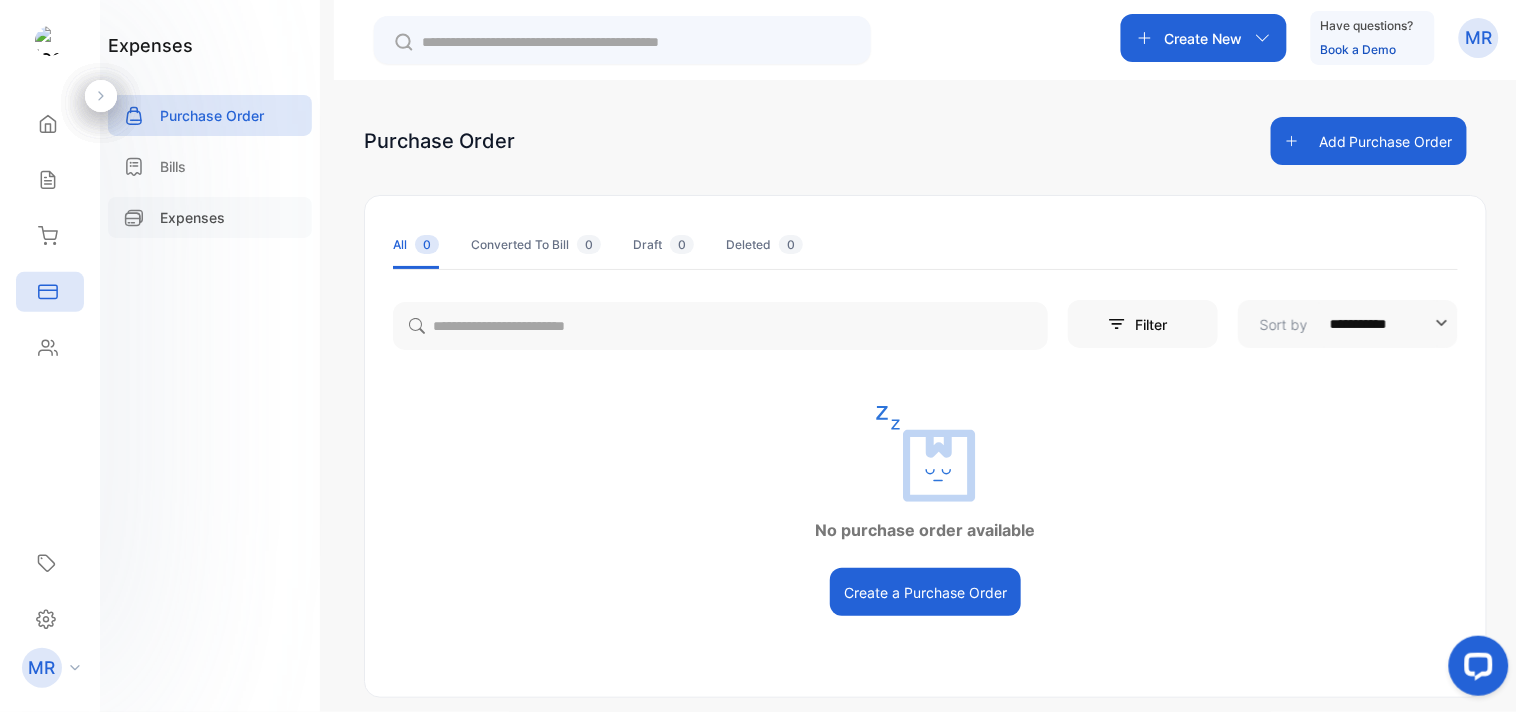 click on "Expenses" at bounding box center (192, 217) 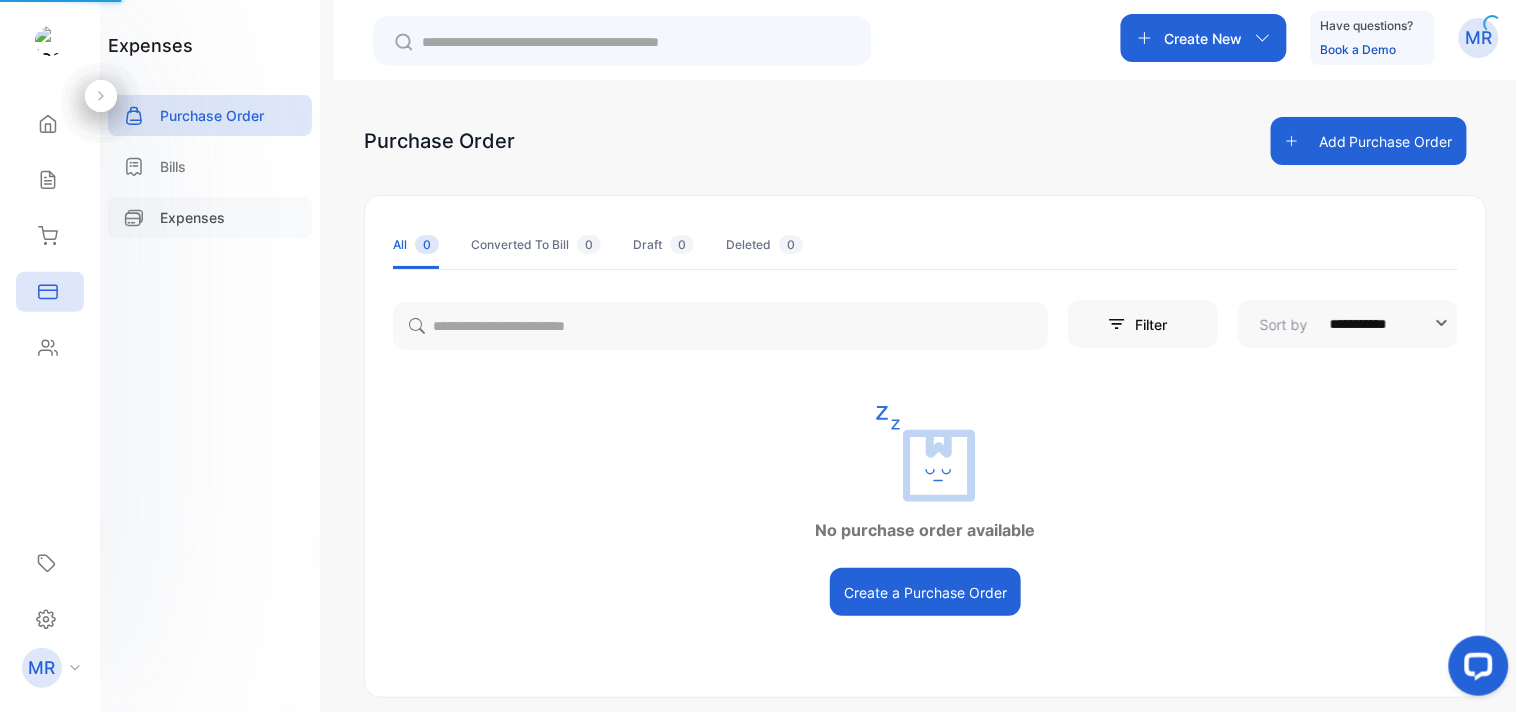 click on "**********" at bounding box center (758, 416) 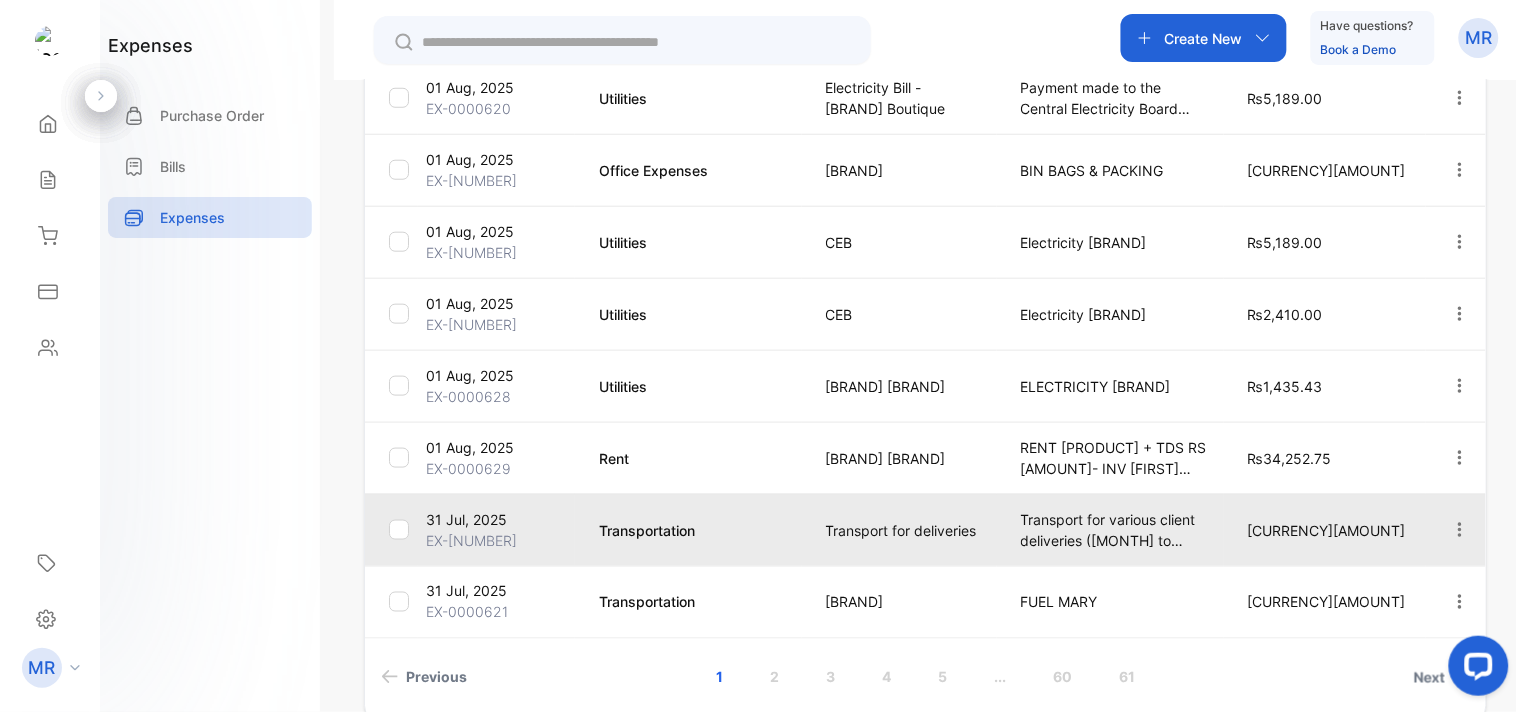 scroll, scrollTop: 598, scrollLeft: 0, axis: vertical 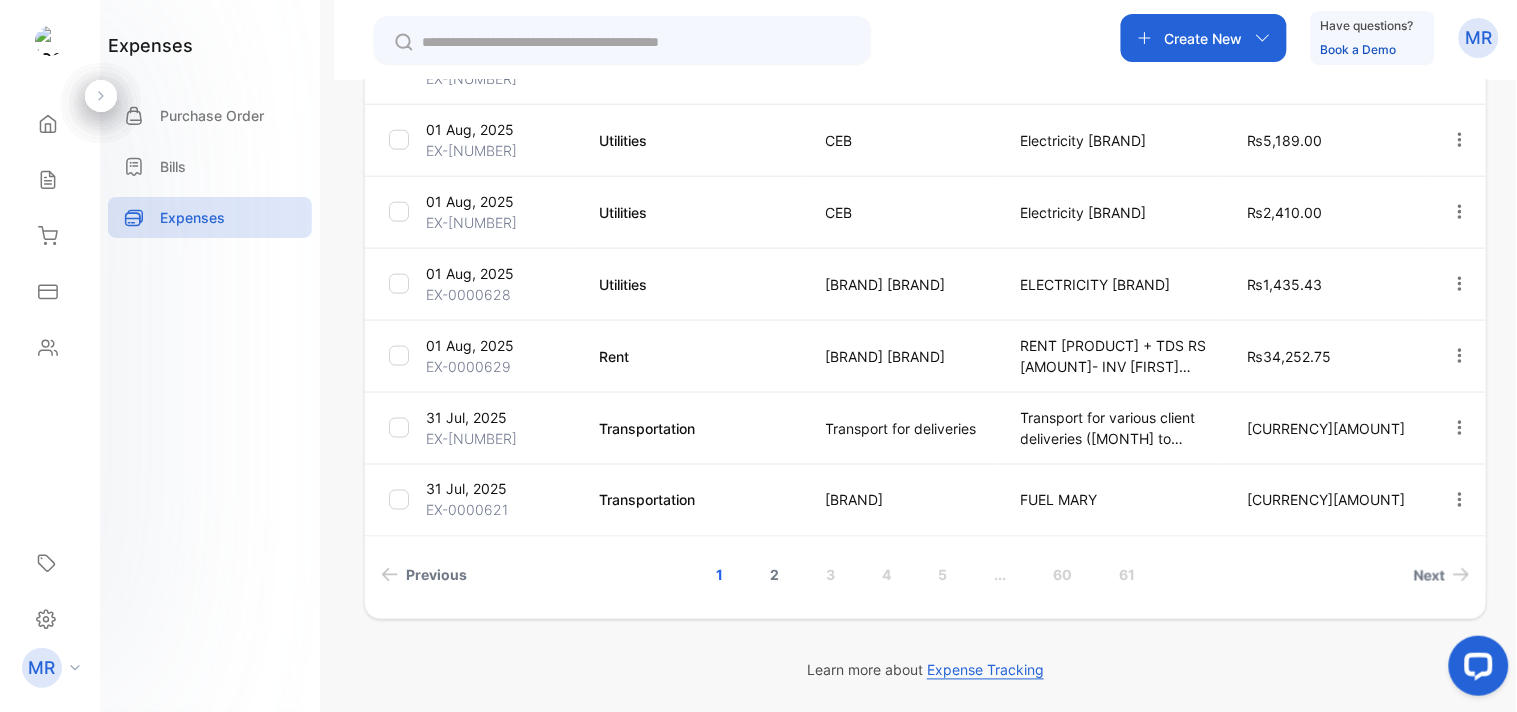 click on "2" at bounding box center [774, 575] 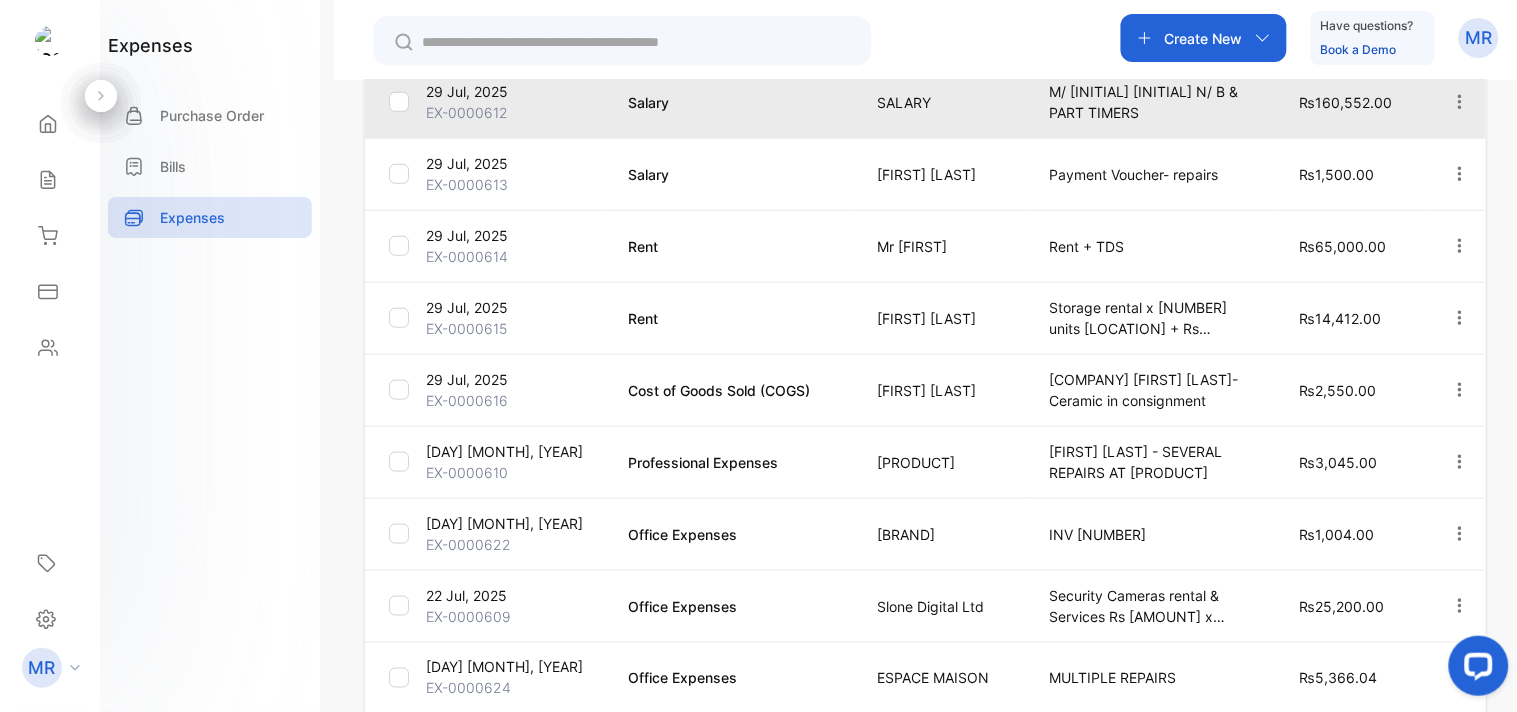 scroll, scrollTop: 598, scrollLeft: 0, axis: vertical 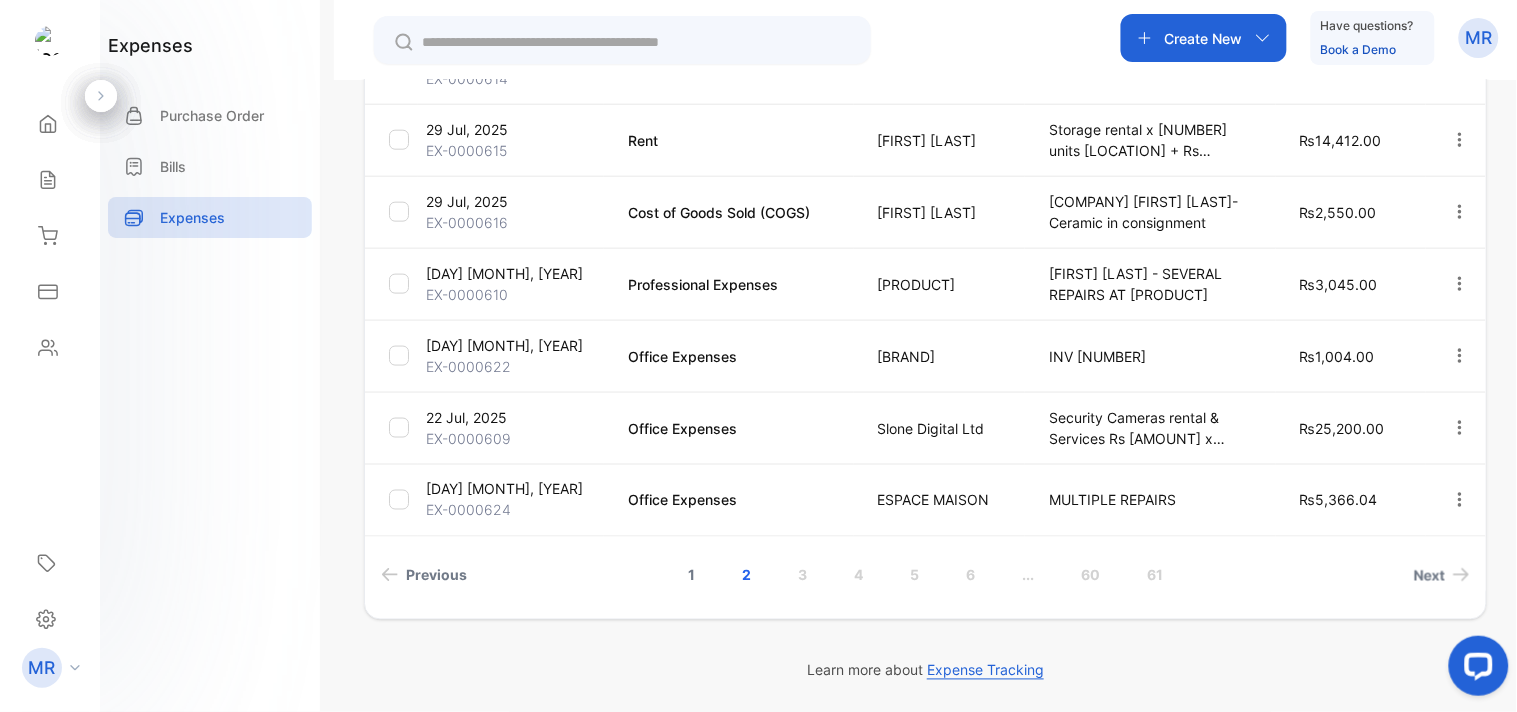 click on "1" at bounding box center [691, 575] 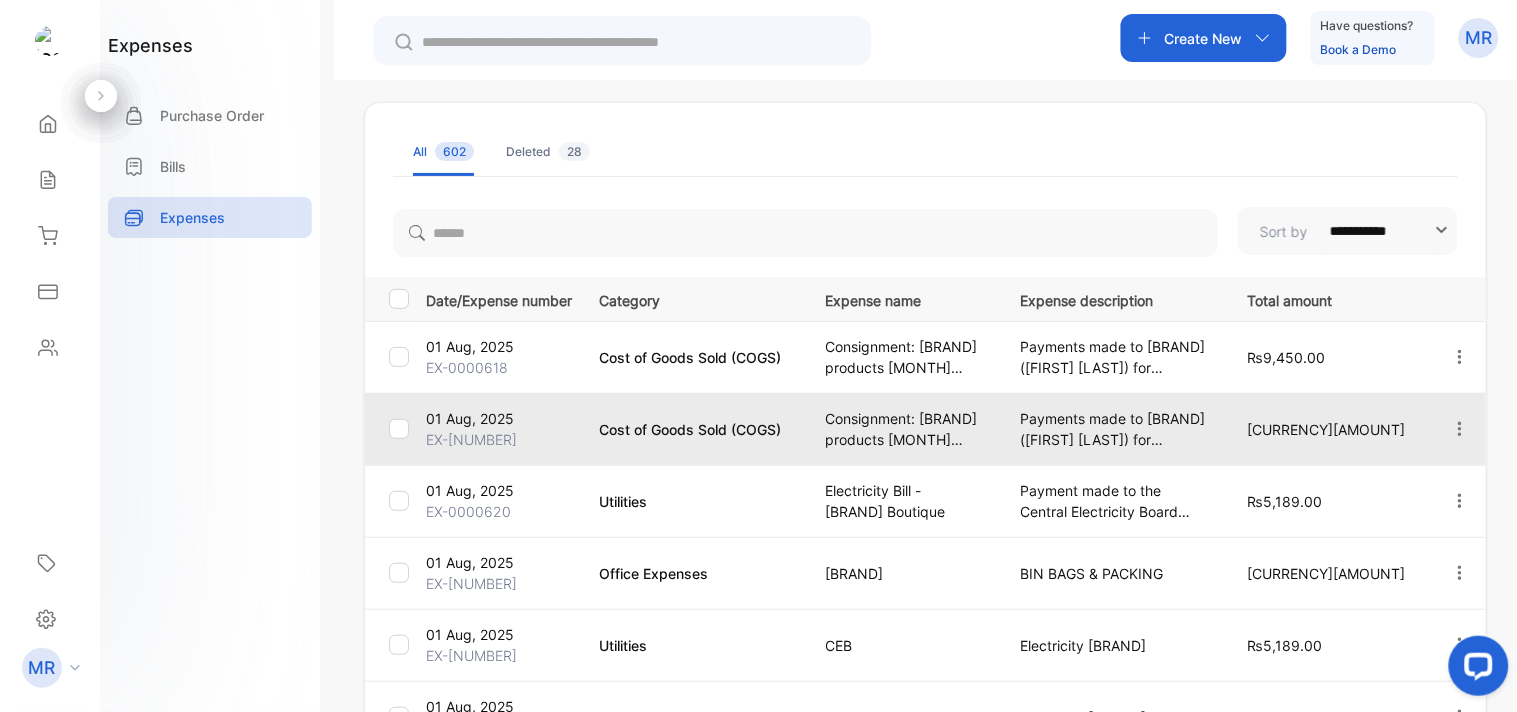 scroll, scrollTop: 0, scrollLeft: 0, axis: both 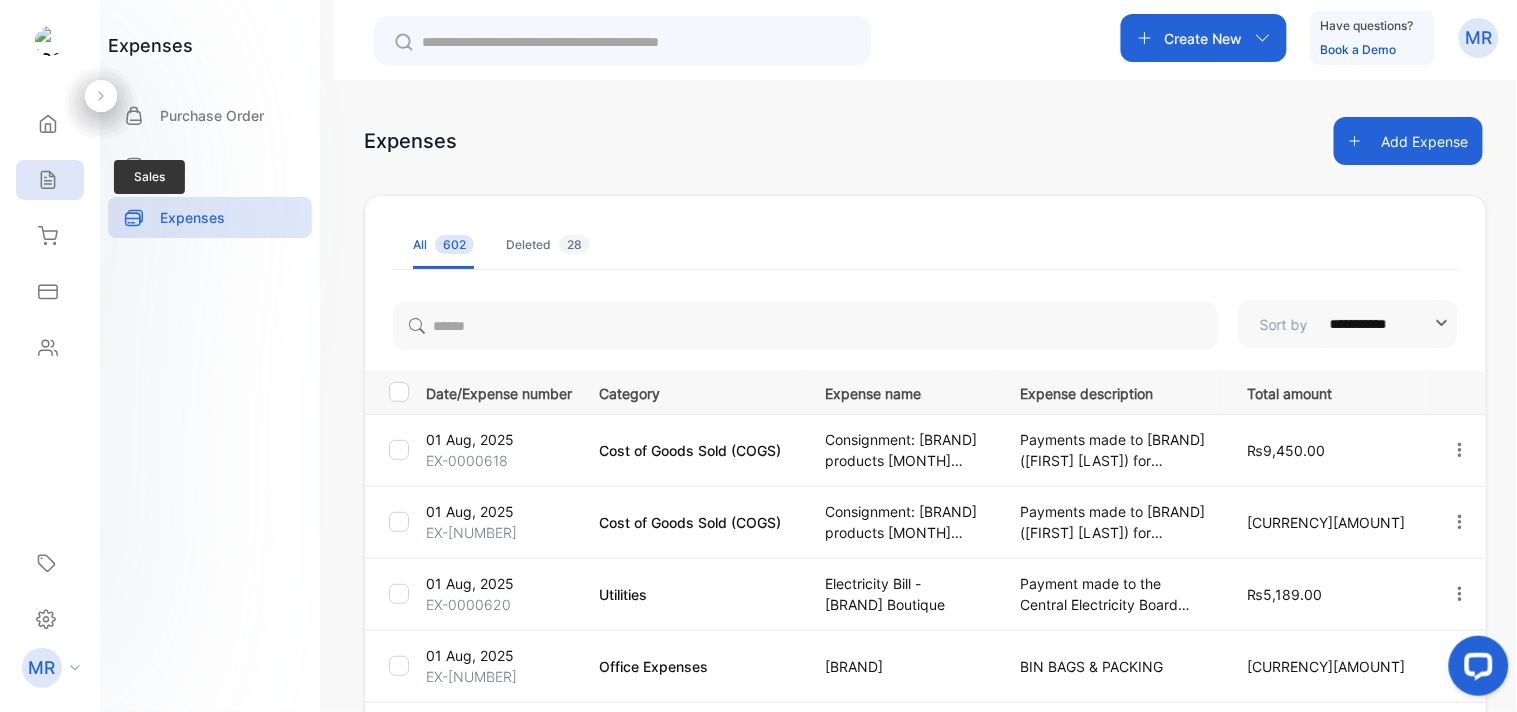 click on "Sales" at bounding box center [50, 180] 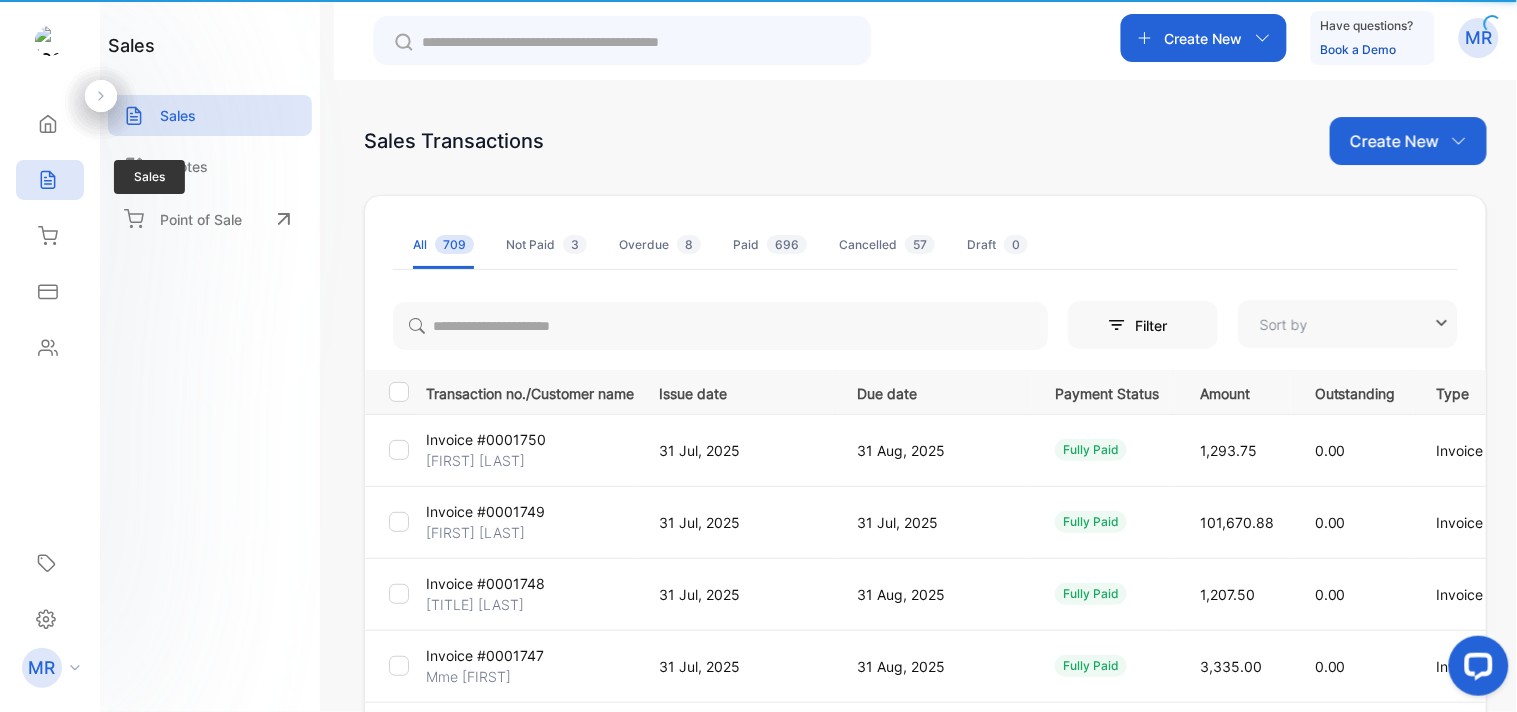 type on "**********" 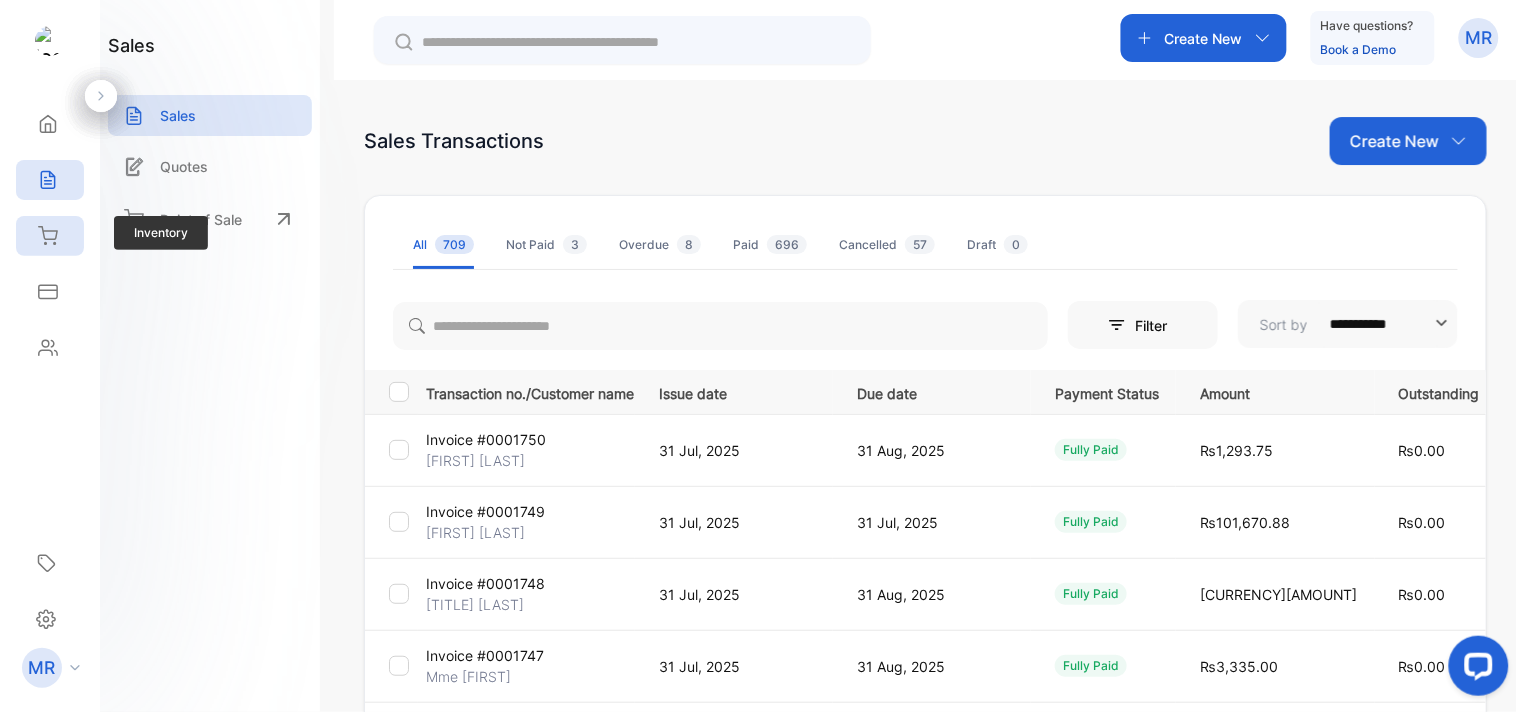 click on "Inventory" at bounding box center (50, 236) 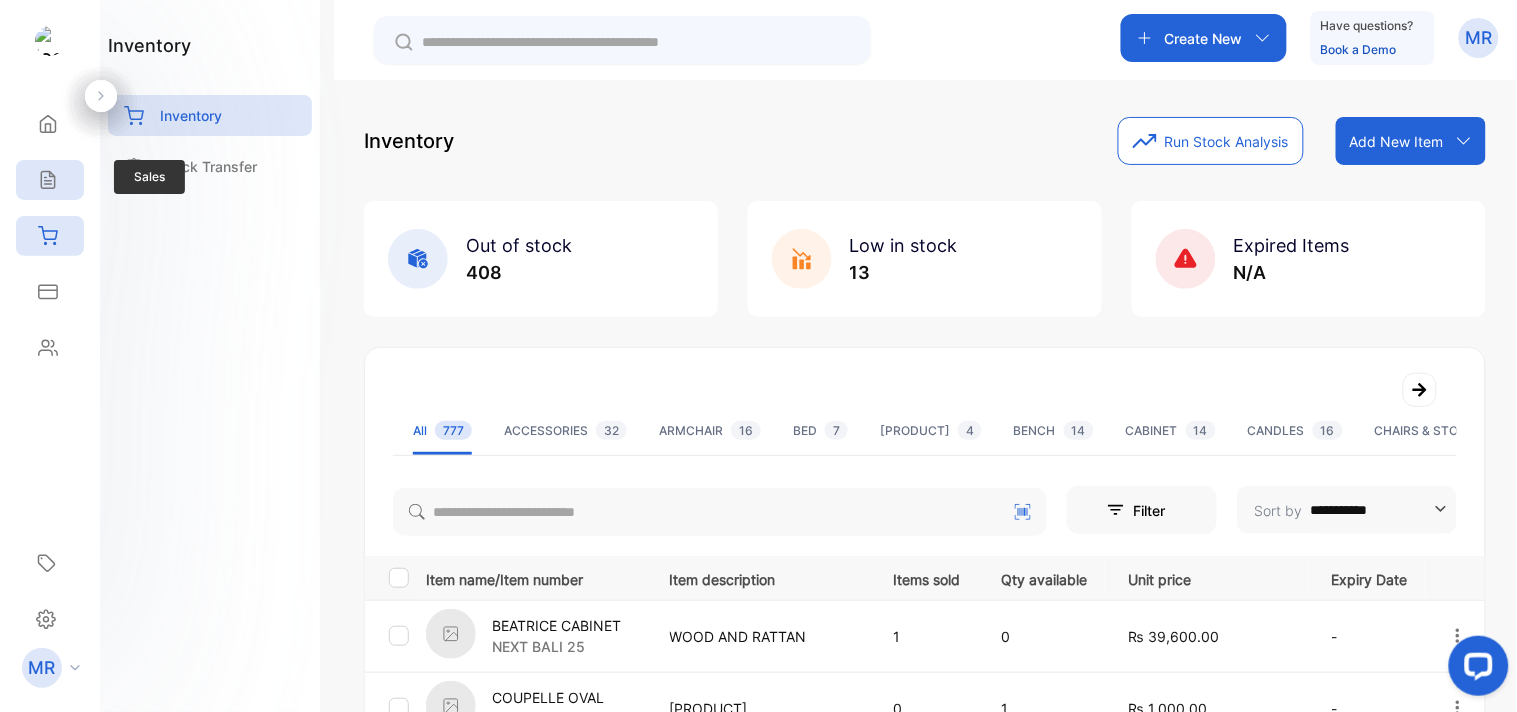 click 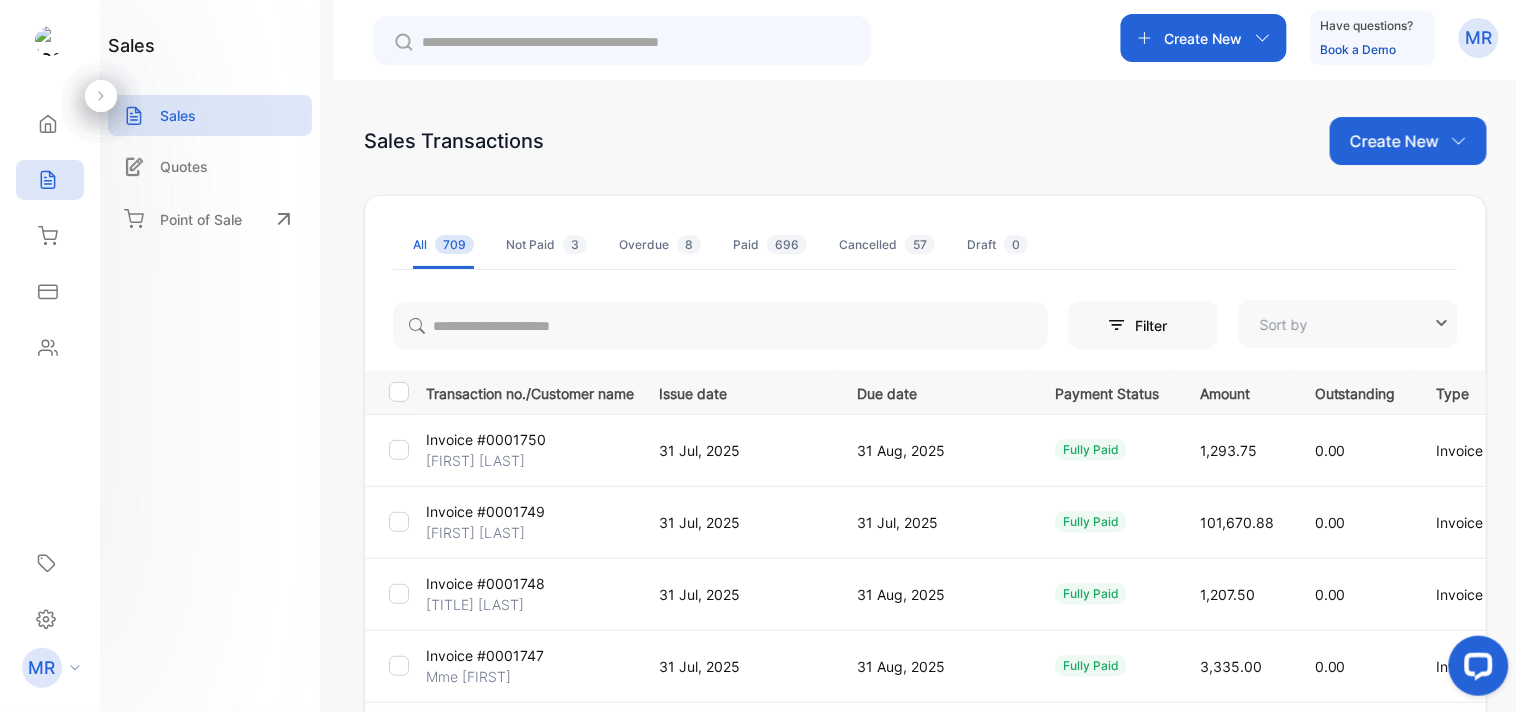 type on "**********" 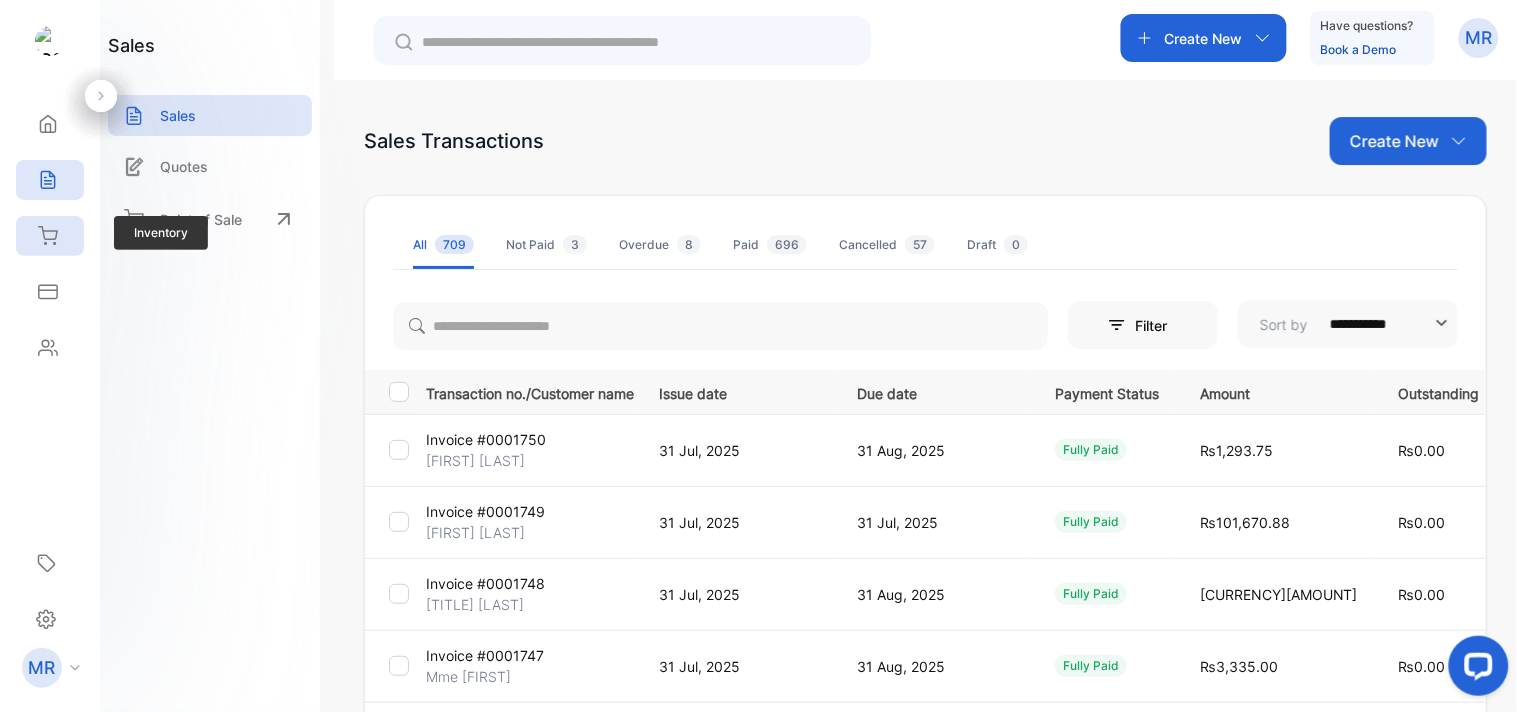 click 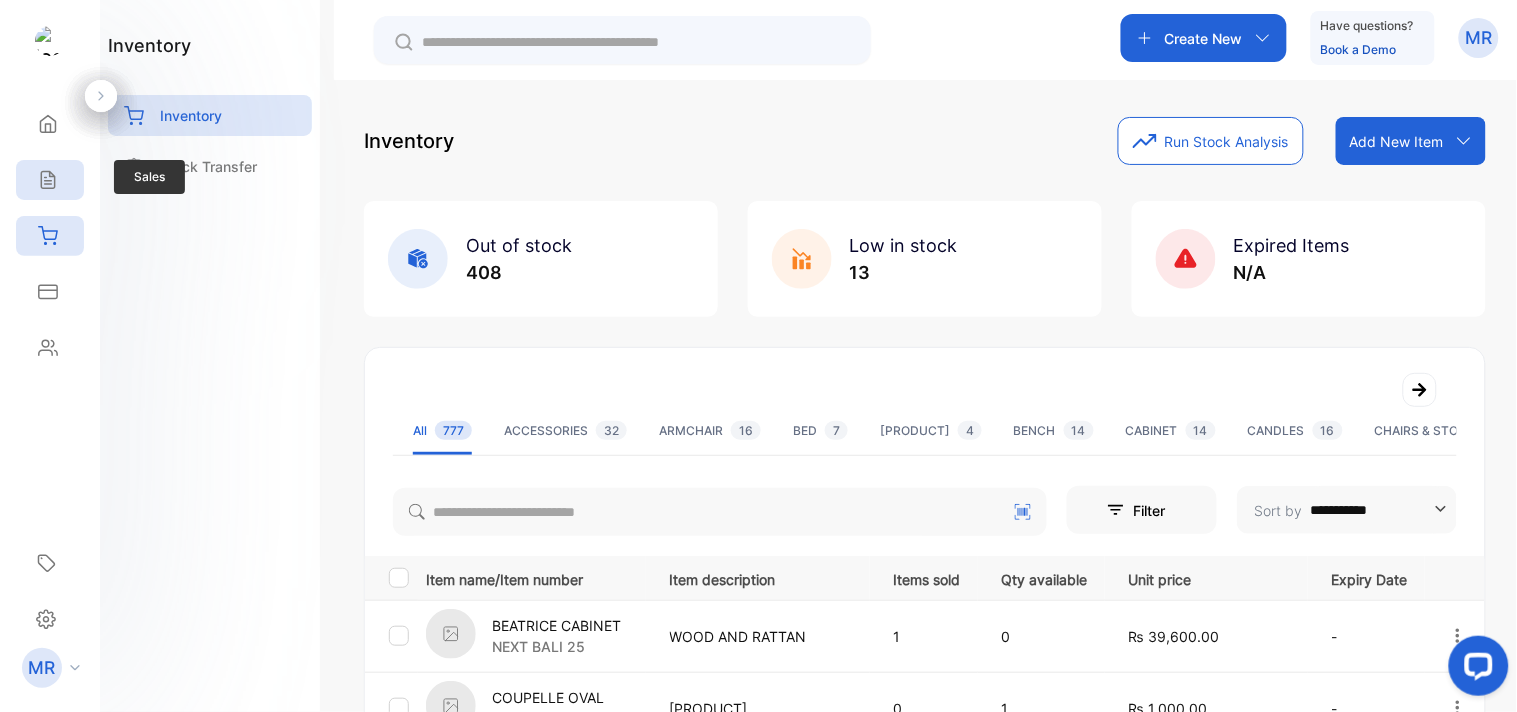 click 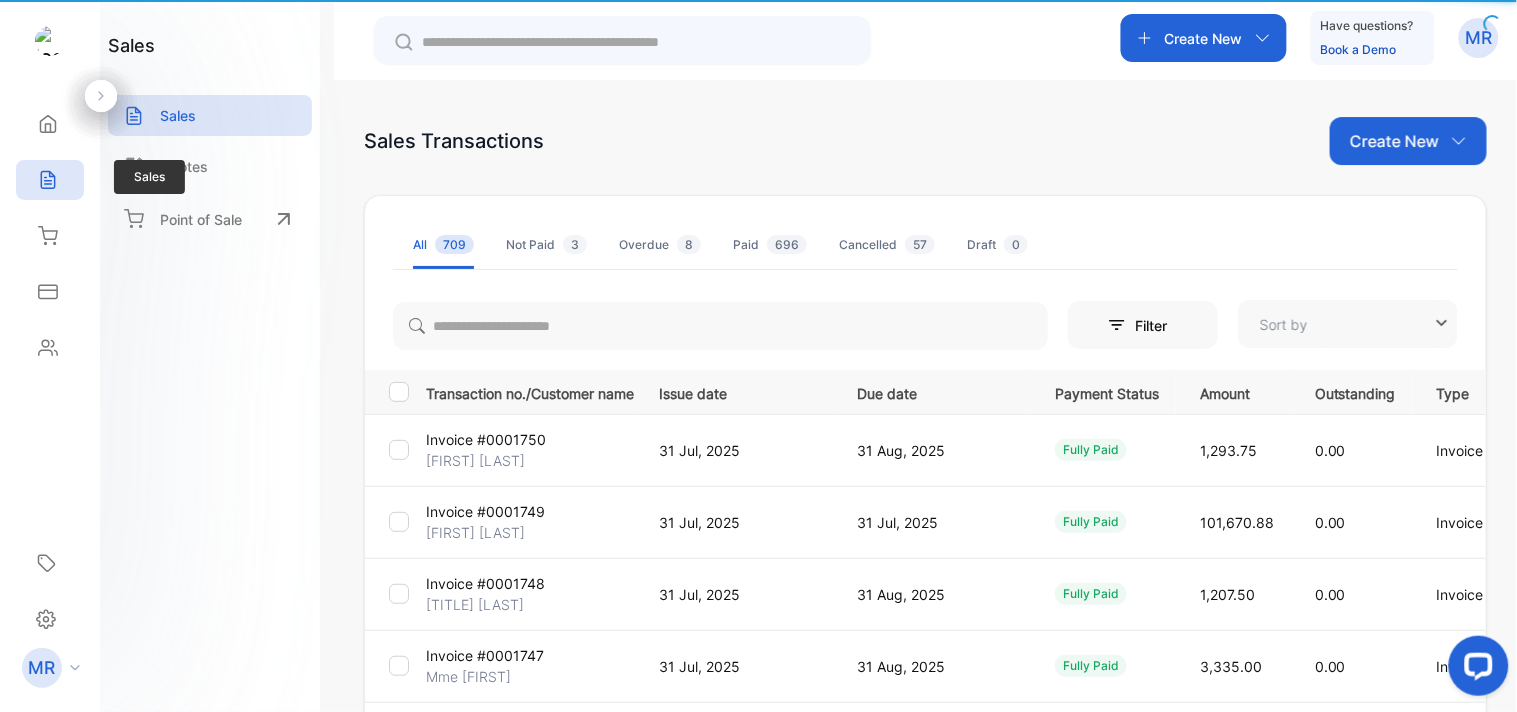 type on "**********" 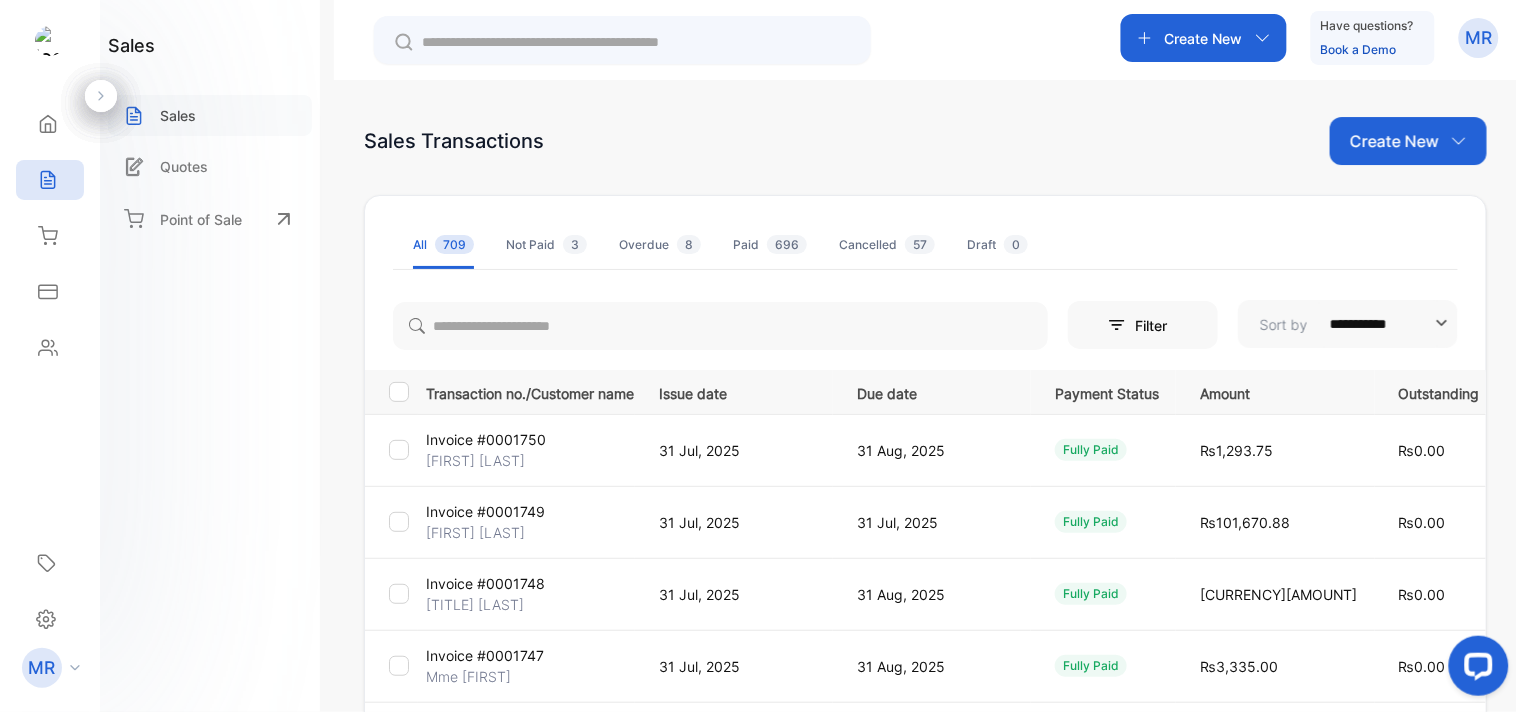 click on "Sales" at bounding box center [210, 115] 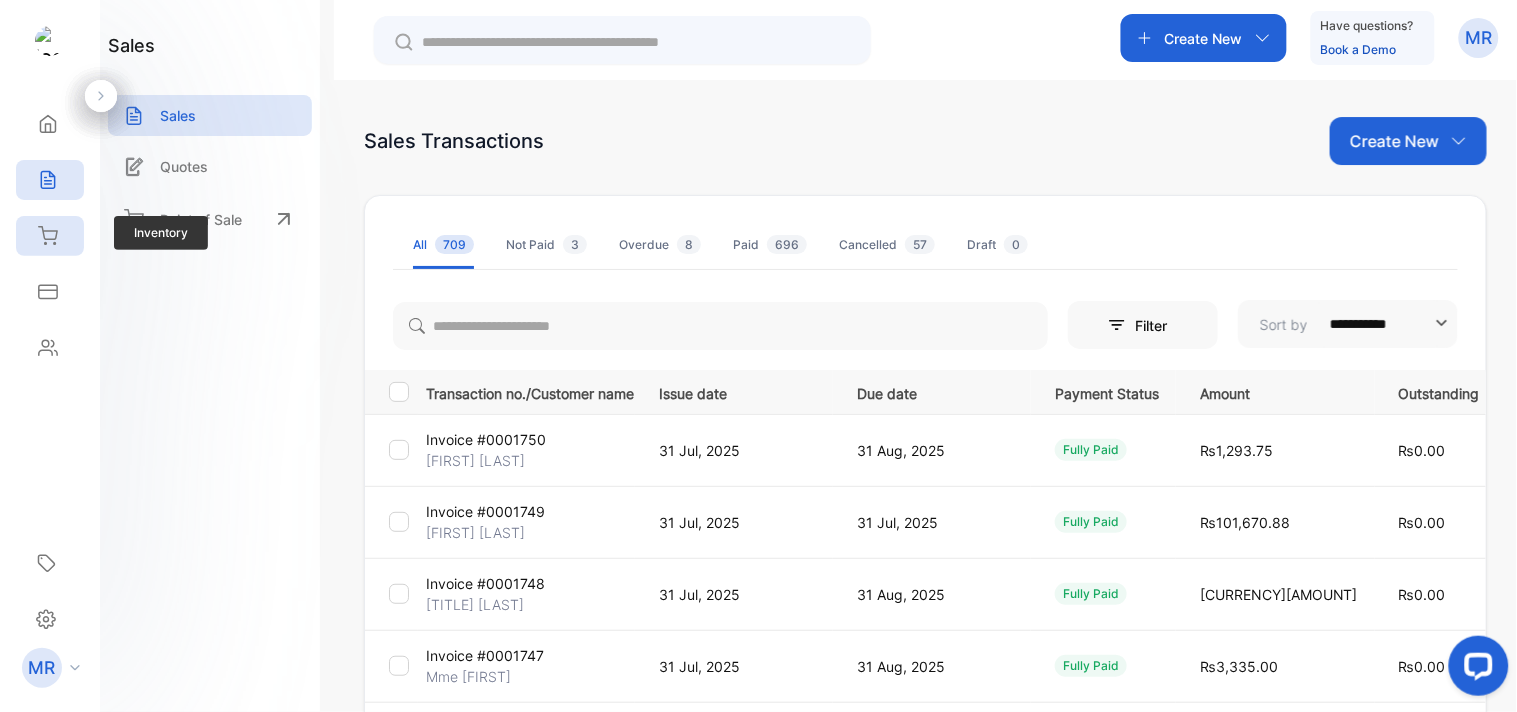 click on "Inventory" at bounding box center [50, 236] 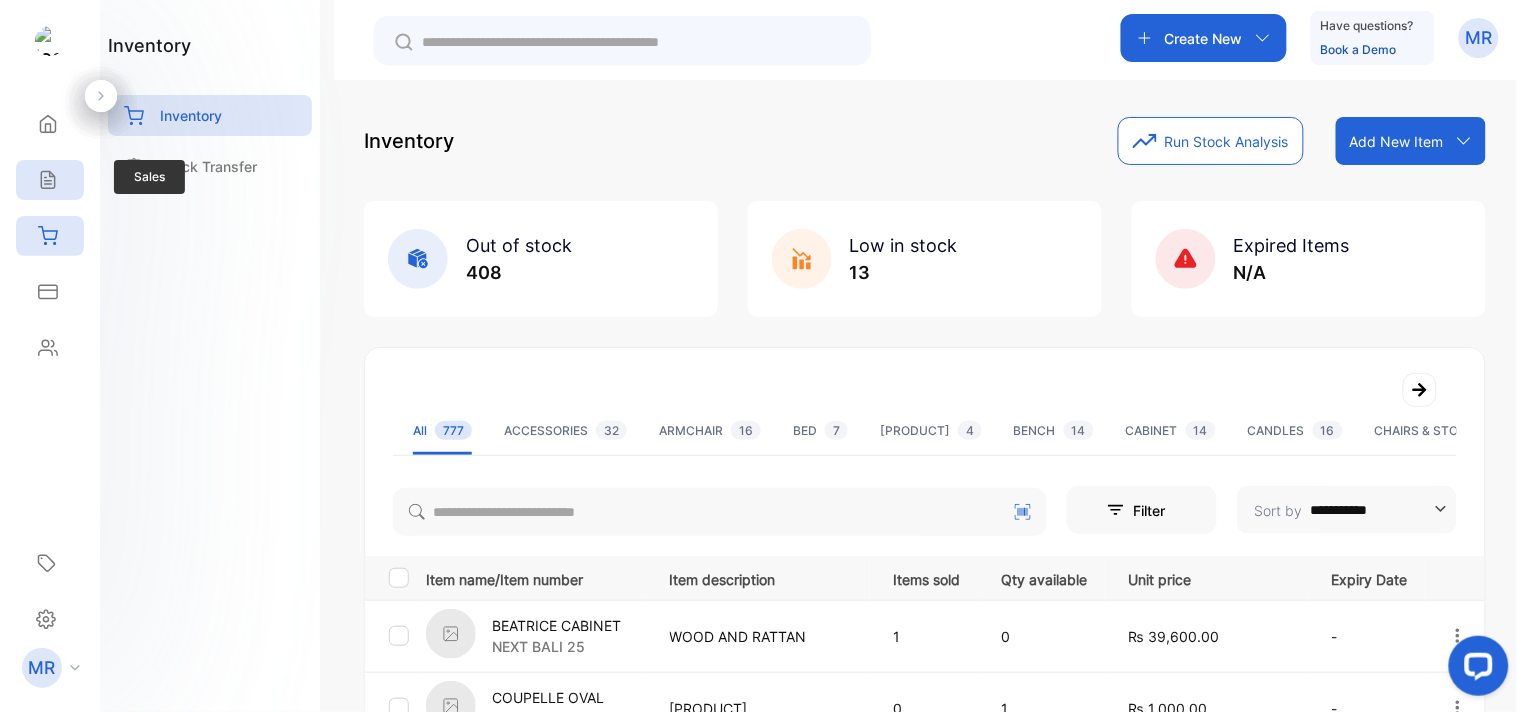 click 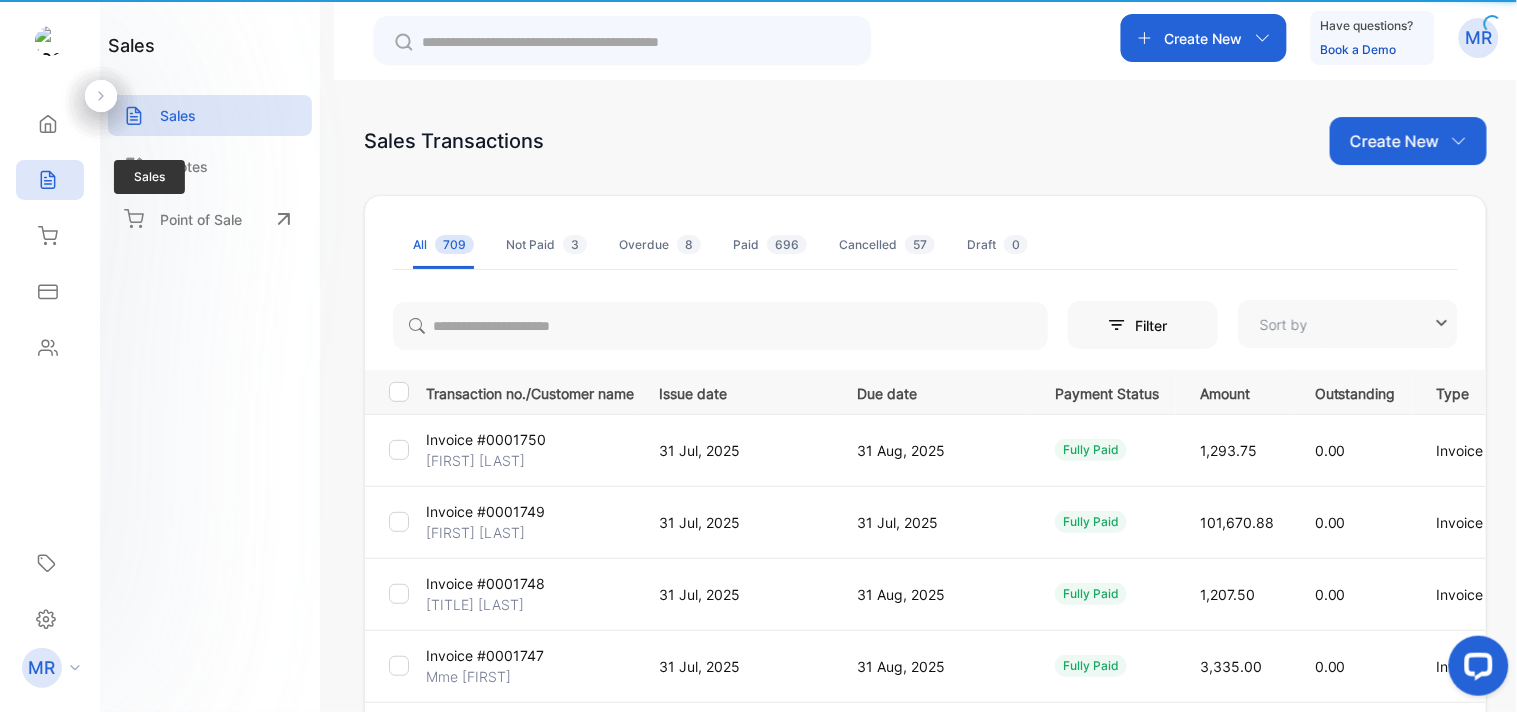 type on "**********" 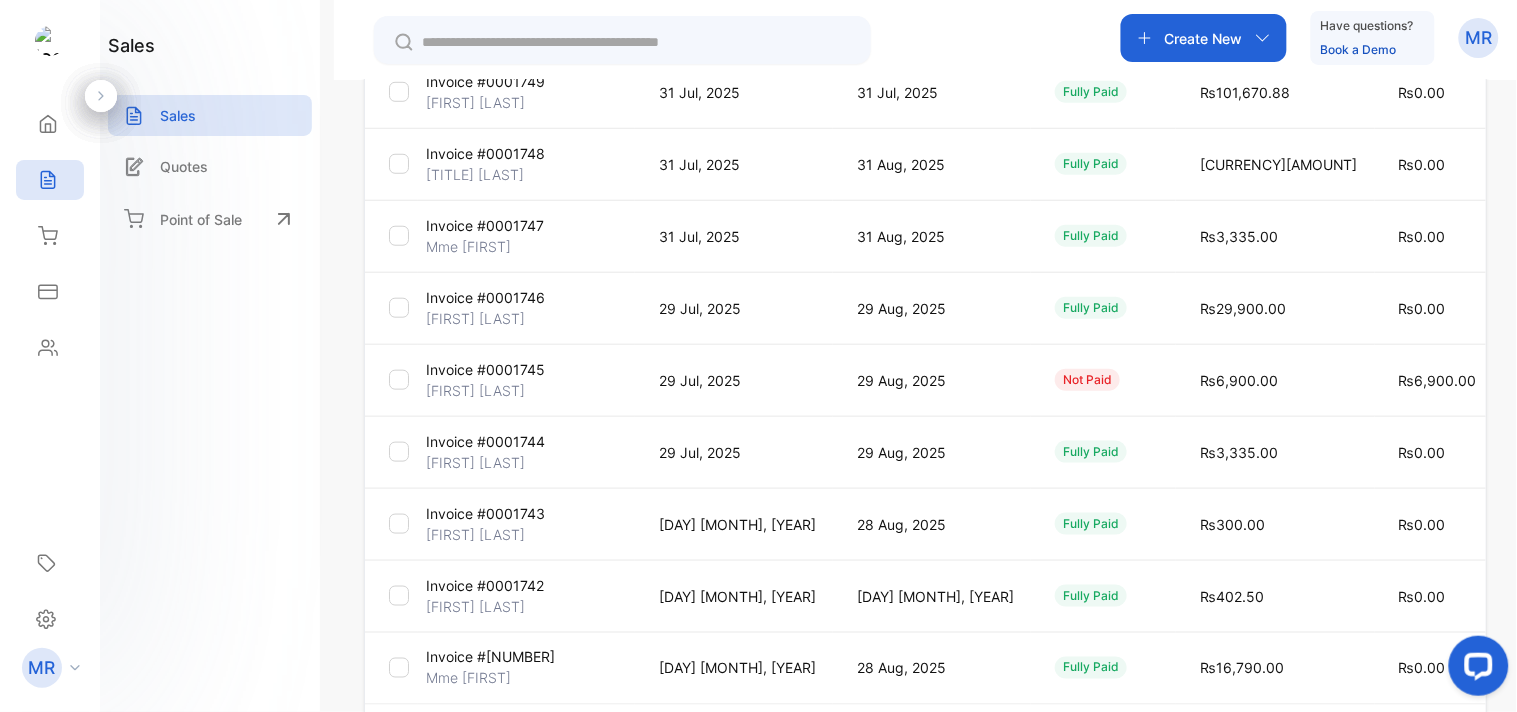 scroll, scrollTop: 598, scrollLeft: 0, axis: vertical 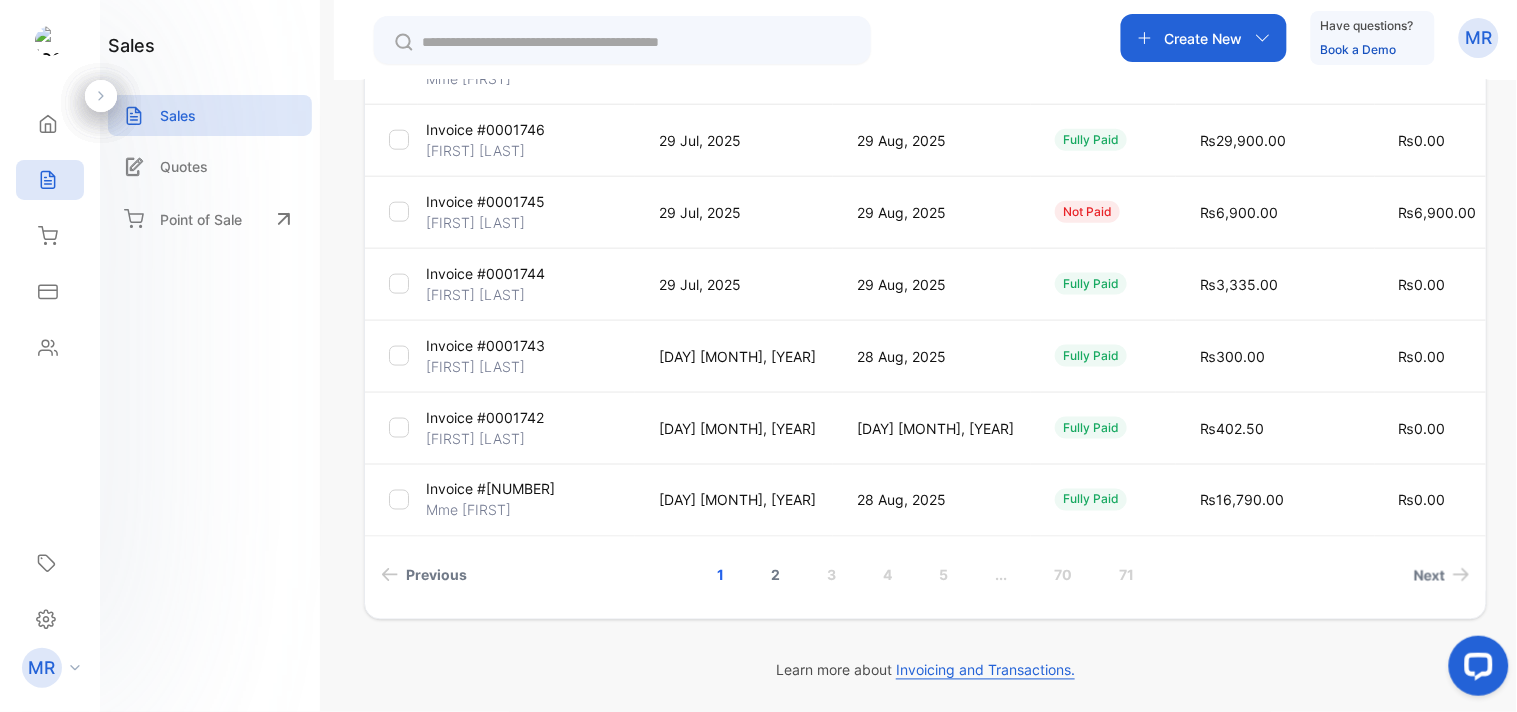 click on "2" at bounding box center [775, 575] 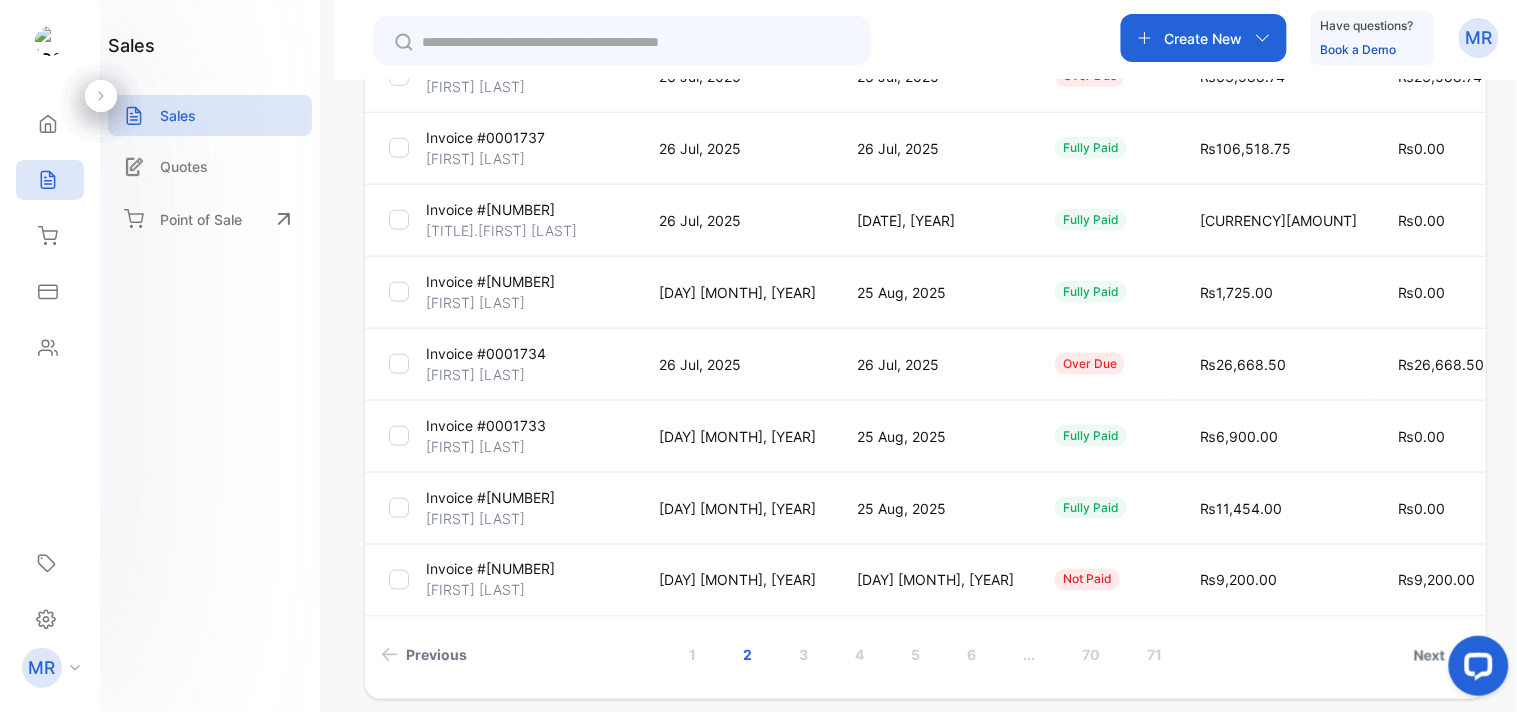 scroll, scrollTop: 520, scrollLeft: 0, axis: vertical 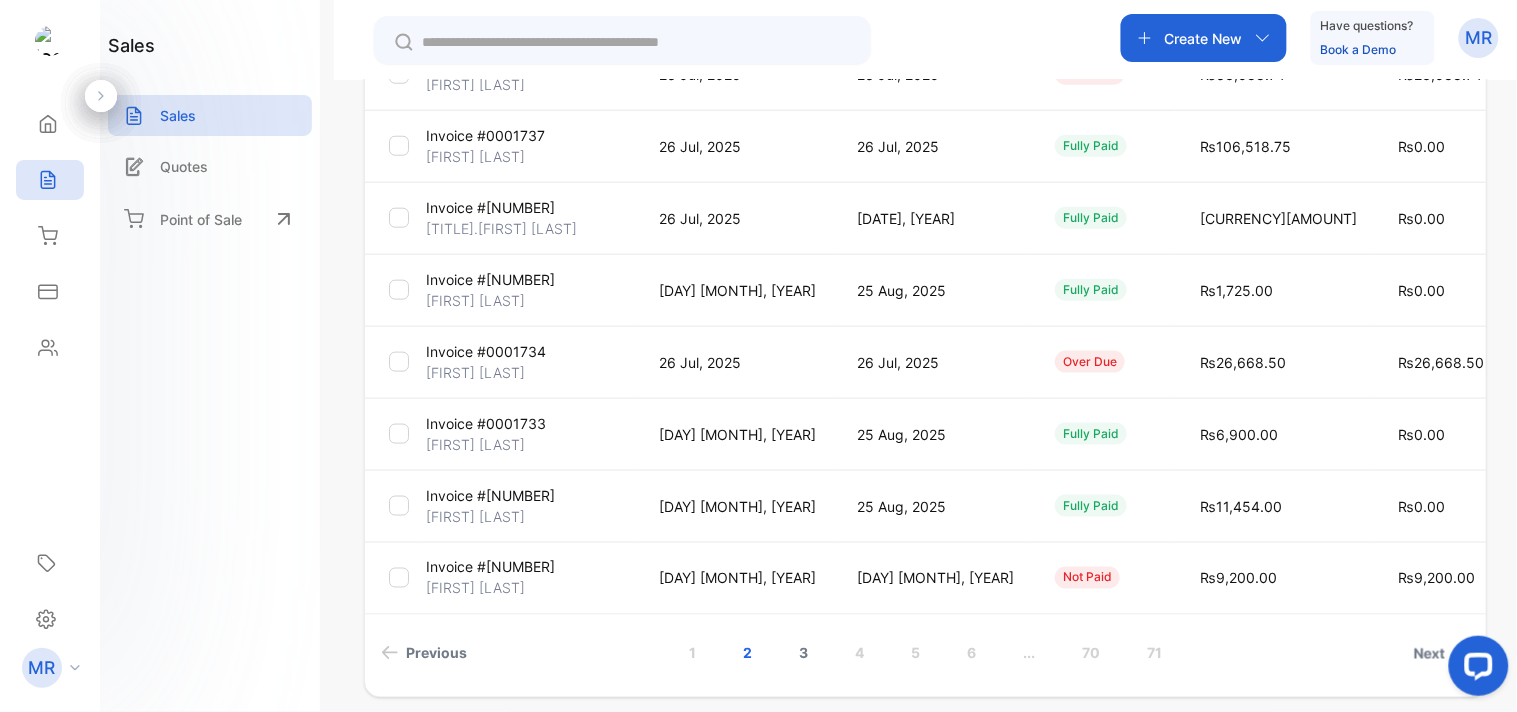 click on "3" at bounding box center (803, 653) 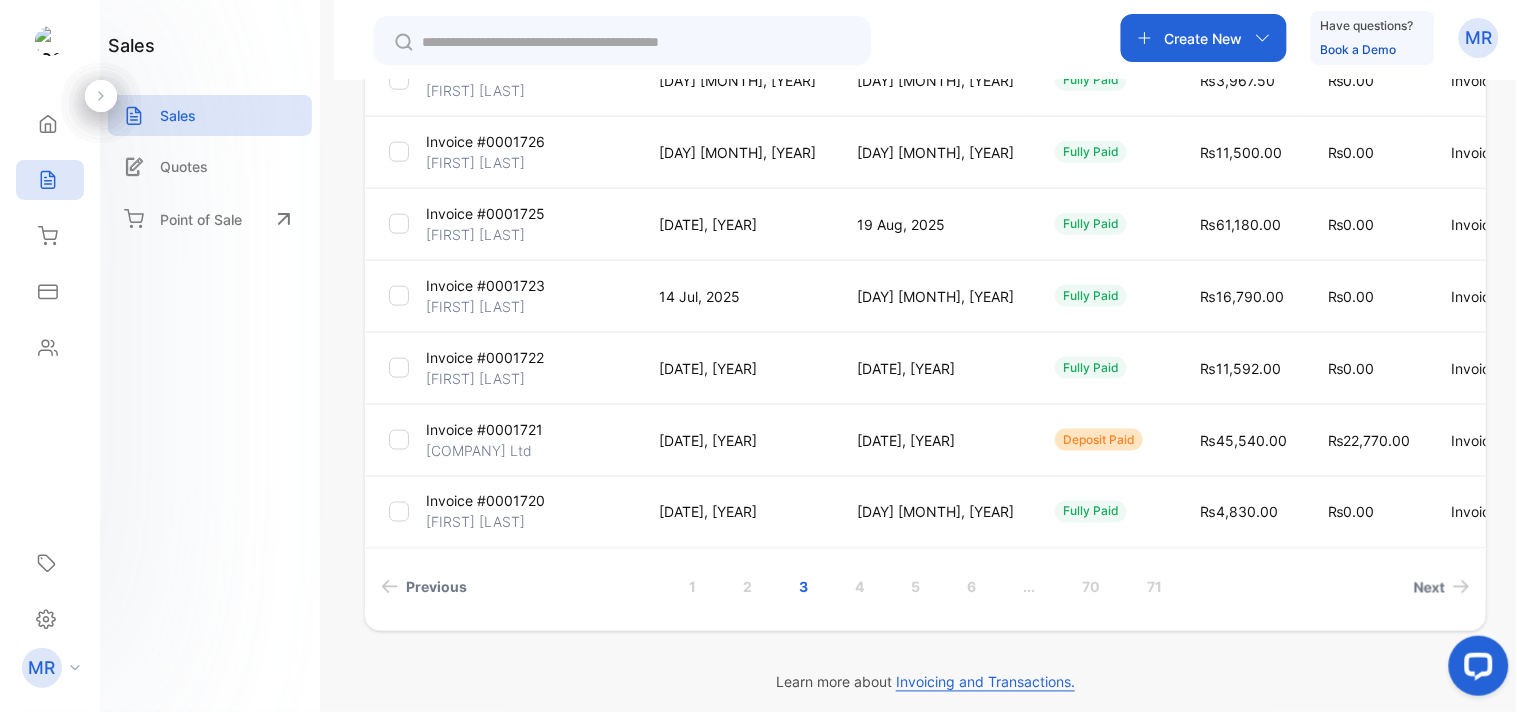 scroll, scrollTop: 598, scrollLeft: 0, axis: vertical 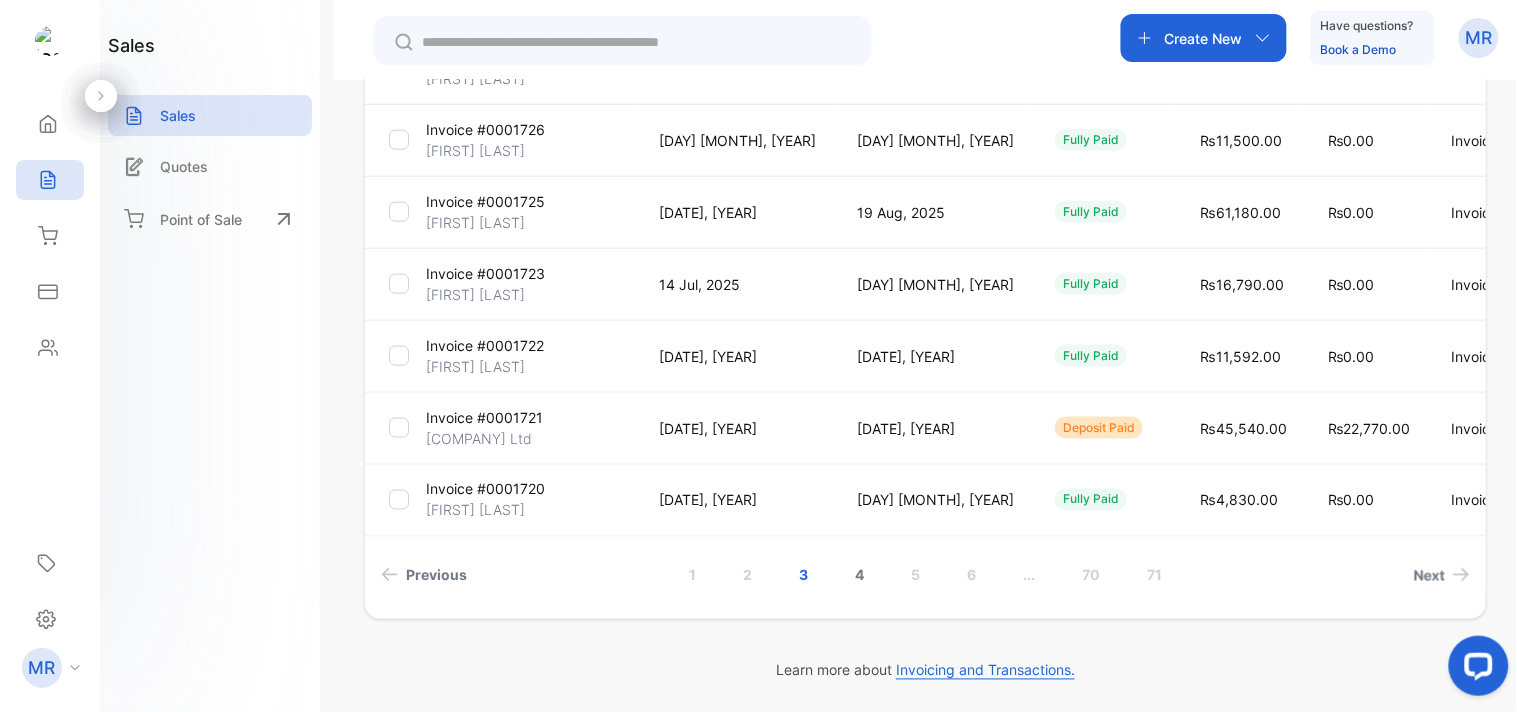 click on "4" at bounding box center [859, 575] 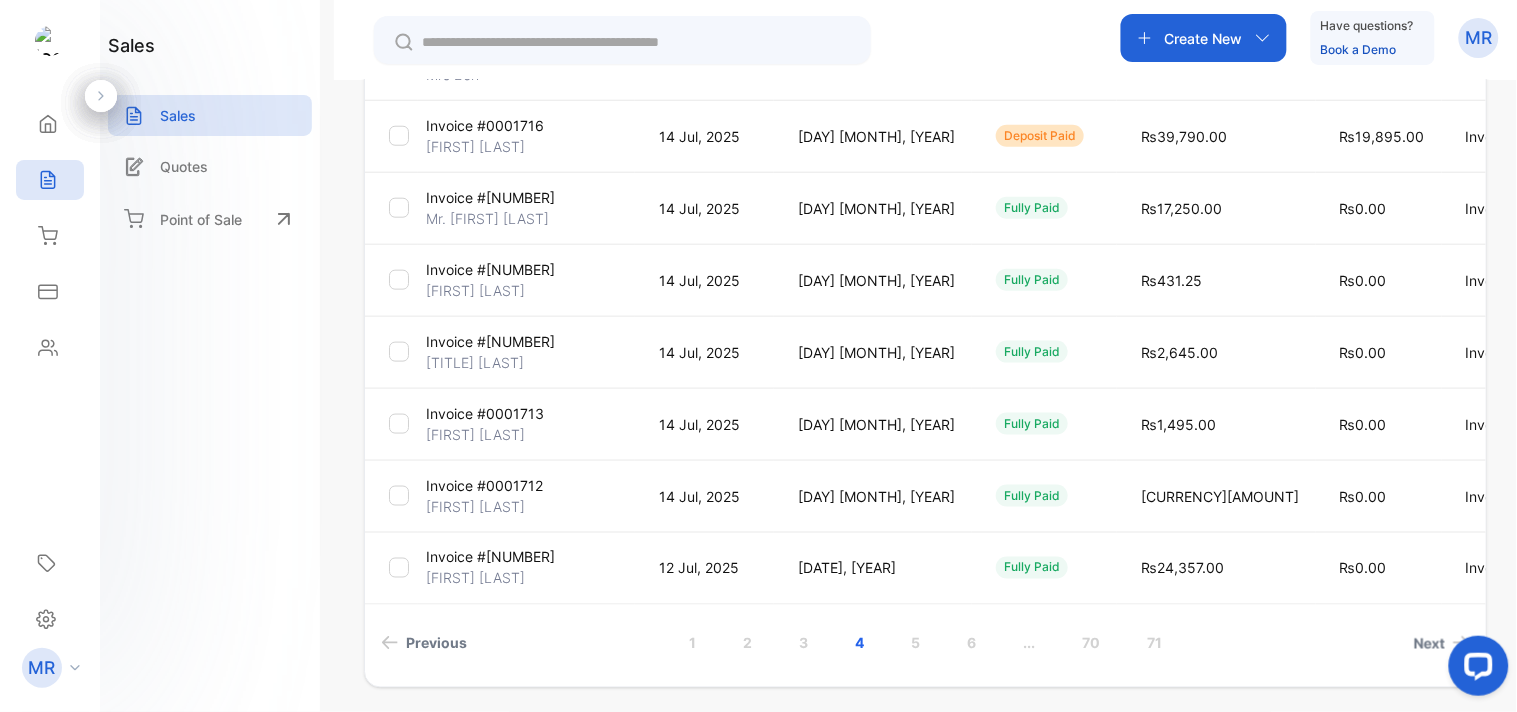 scroll, scrollTop: 598, scrollLeft: 0, axis: vertical 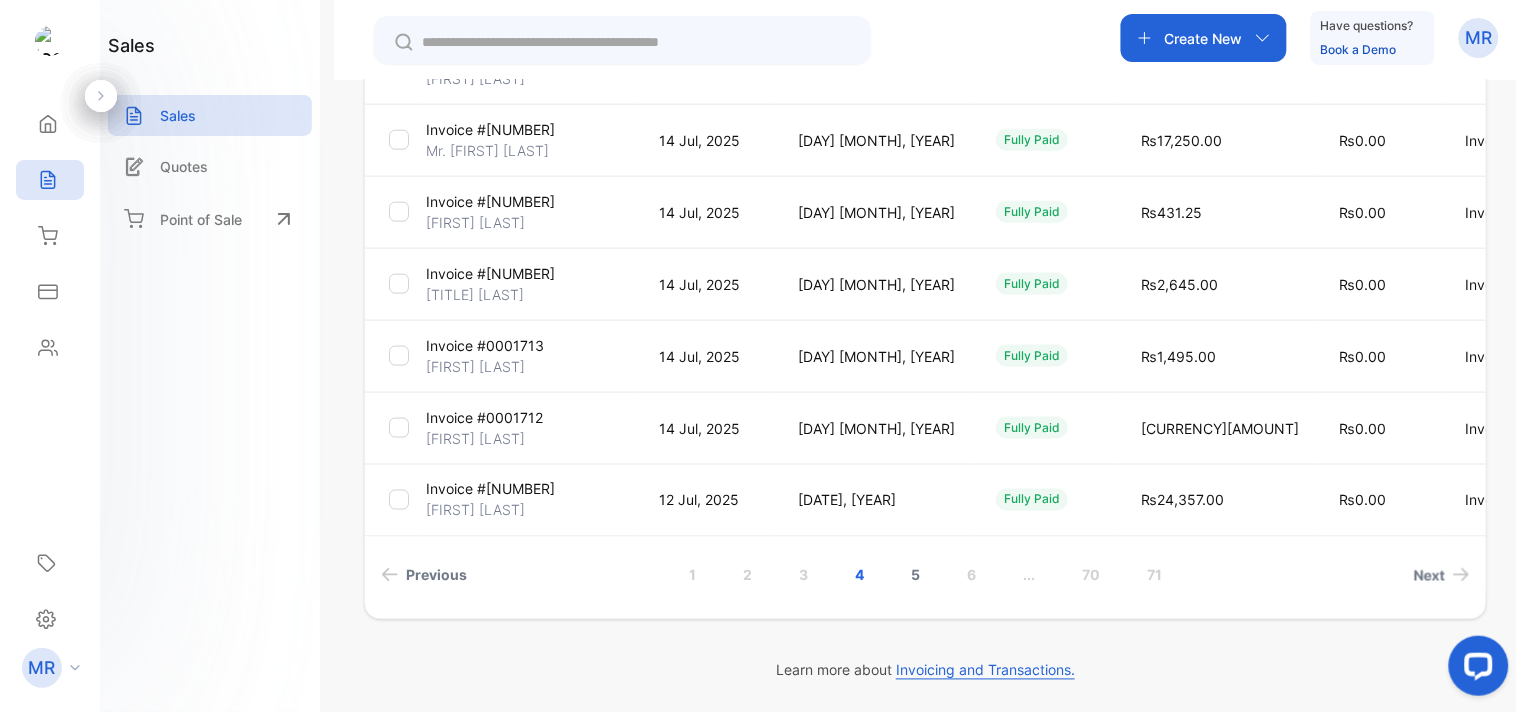 click on "5" at bounding box center (915, 575) 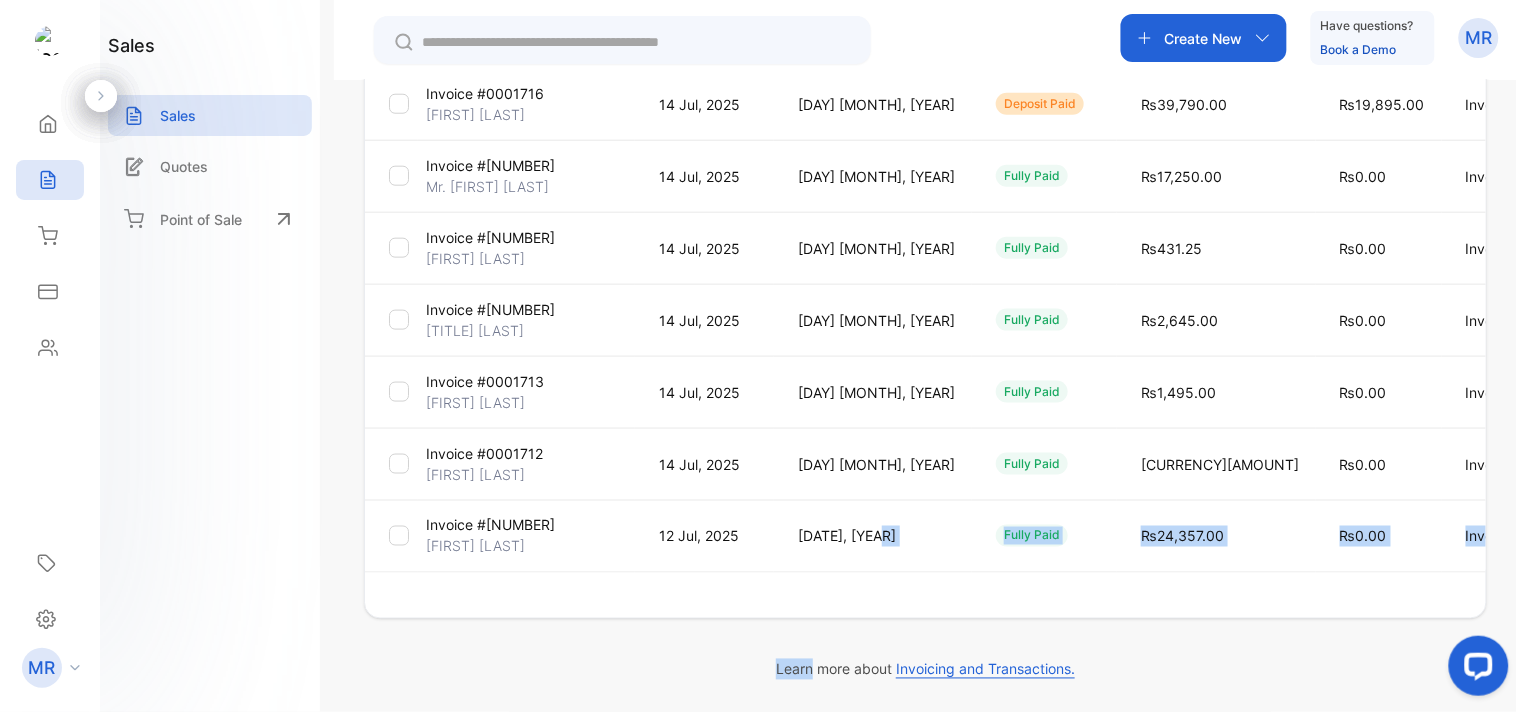click on "Transaction no./Customer name Issue date Due date Payment Status Amount Outstanding Type Invoice #0001719 Annelize Gouws 16 Jul, 2025 16 Aug, 2025 fully paid ₨6,900.00 ₨0.00 Invoice   Invoice #0001718 Dominique Dumoulin 16 Jul, 2025 16 Aug, 2025 fully paid ₨1,380.00 ₨0.00 Invoice   Invoice #0001717 Mrs Ben 15 Jul, 2025 15 Aug, 2025 fully paid ₨575.00 ₨0.00 Invoice   Invoice #0001716 Frederick Wiehe 14 Jul, 2025 14 Aug, 2025 deposit paid ₨39,790.00 ₨19,895.00 Invoice   Invoice #0001715 Mr.Tanner Wilkerson 14 Jul, 2025 14 Aug, 2025 fully paid ₨17,250.00 ₨0.00 Invoice   Invoice #0001714 Shek Dookhun 14 Jul, 2025 14 Aug, 2025 fully paid ₨431.25 ₨0.00 Invoice   Invoice #0000001 Mr Robert 14 Jul, 2025 14 Aug, 2025 fully paid ₨2,645.00 ₨0.00 Invoice   Invoice #0001713 Shek Dookhun 14 Jul, 2025 14 Aug, 2025 fully paid ₨1,495.00 ₨0.00 Invoice   Invoice #0001712 Marisa Van Loggerenberg 14 Jul, 2025 14 Aug, 2025 fully paid ₨977.50 ₨0.00 Invoice   Invoice #0001711 Gregory Casino   1 2" at bounding box center (925, 190) 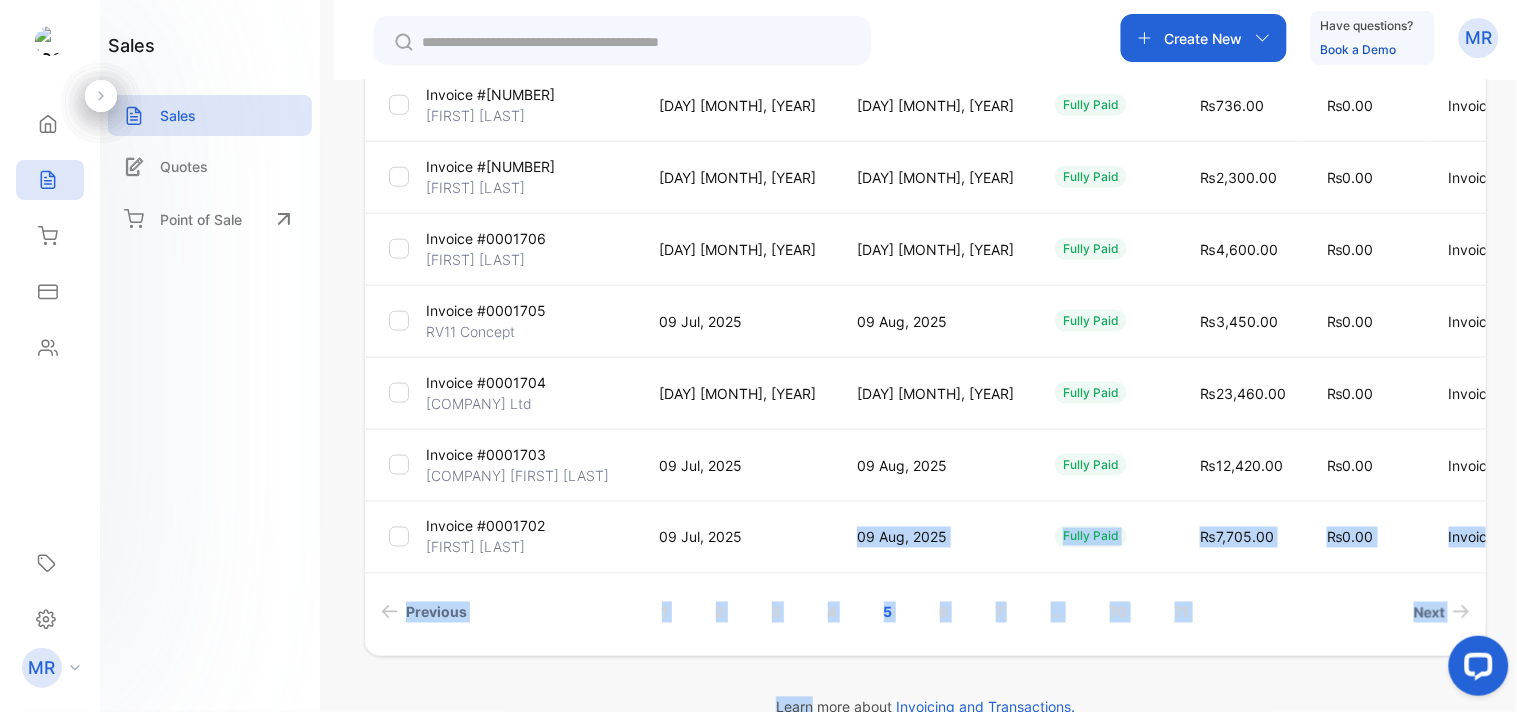 click on "**********" at bounding box center [925, 145] 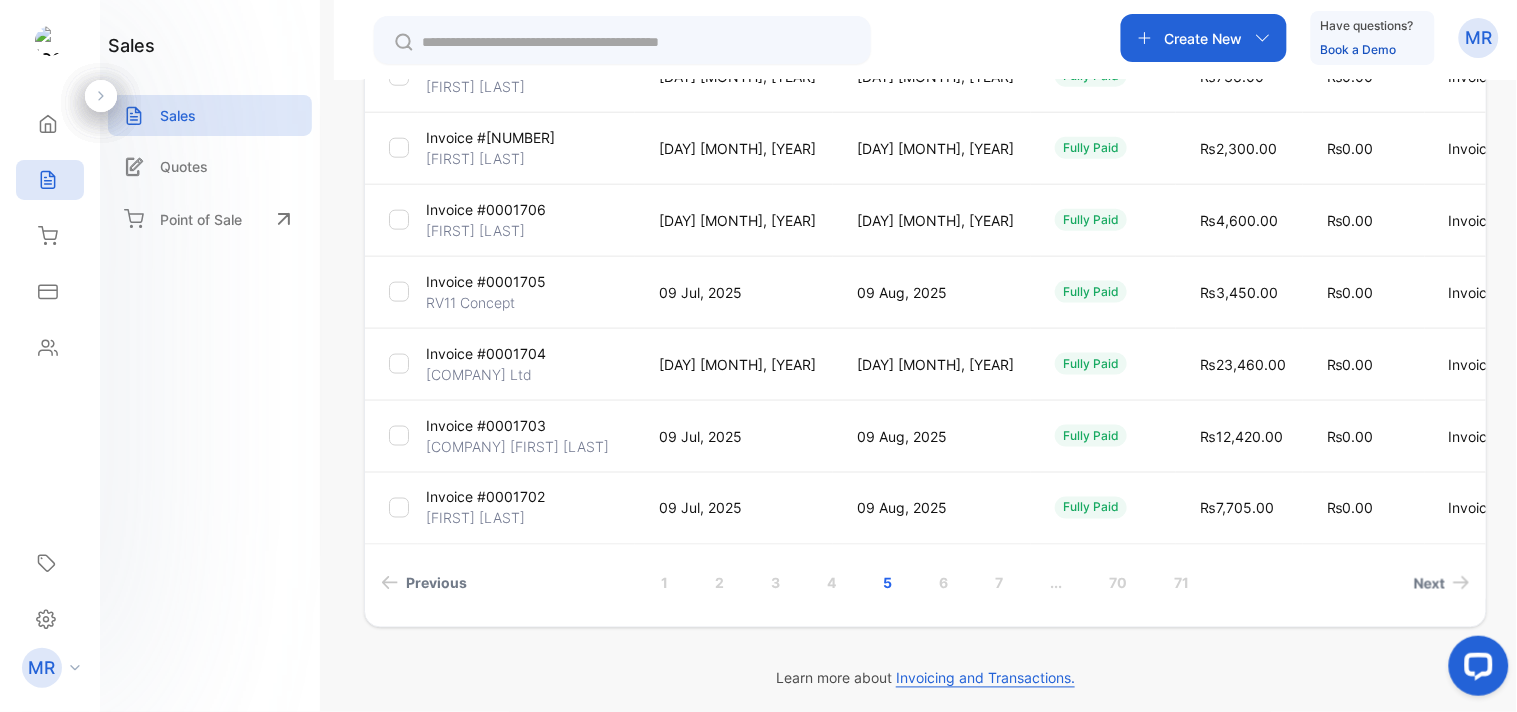 scroll, scrollTop: 592, scrollLeft: 0, axis: vertical 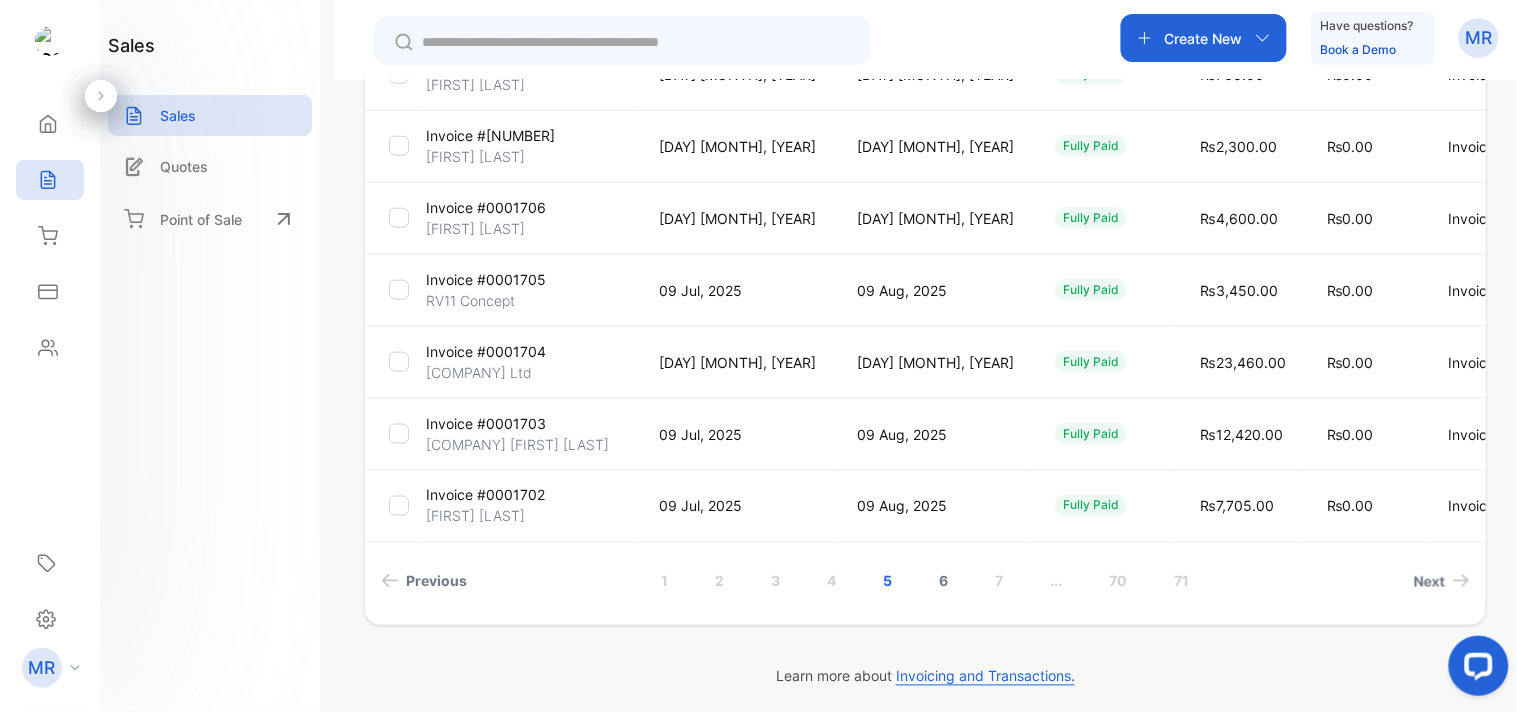 click on "6" at bounding box center [944, 581] 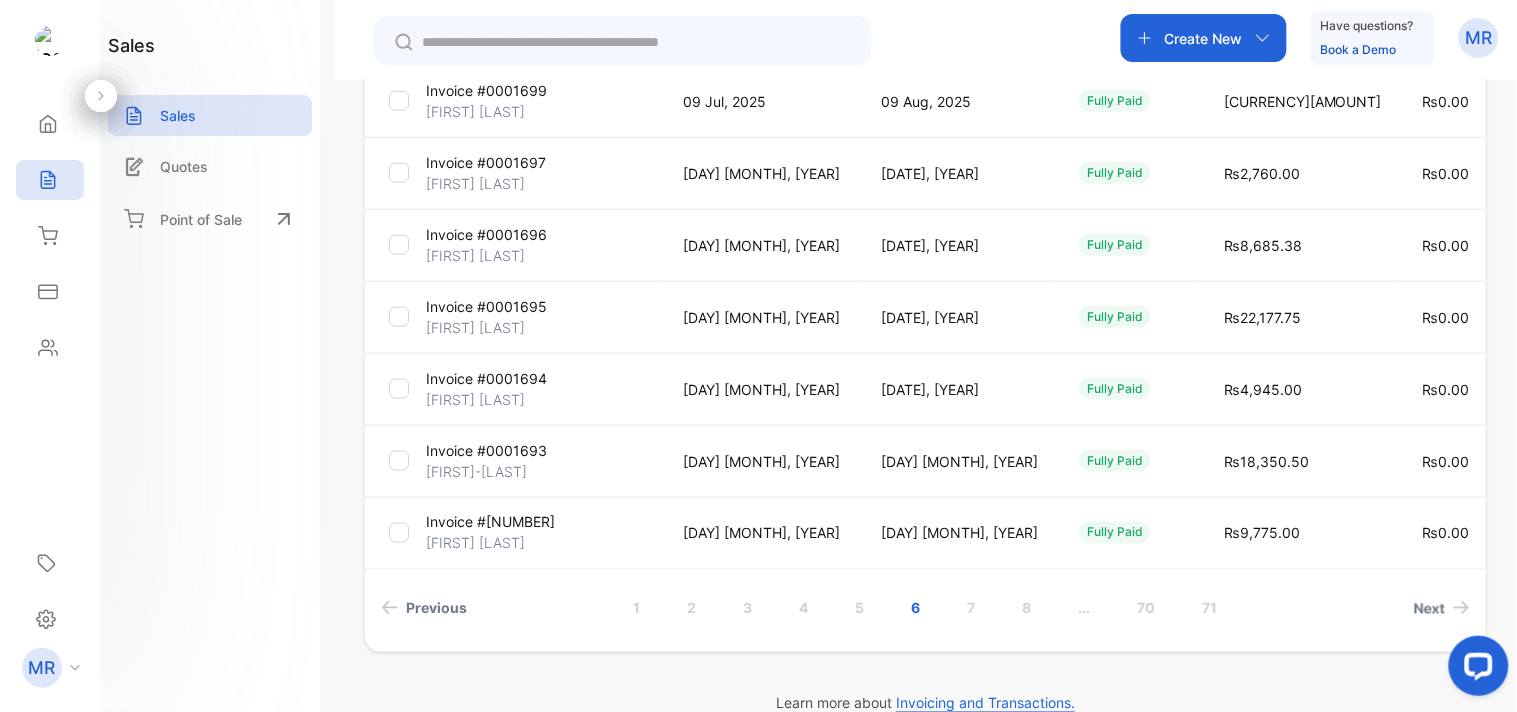 scroll, scrollTop: 598, scrollLeft: 0, axis: vertical 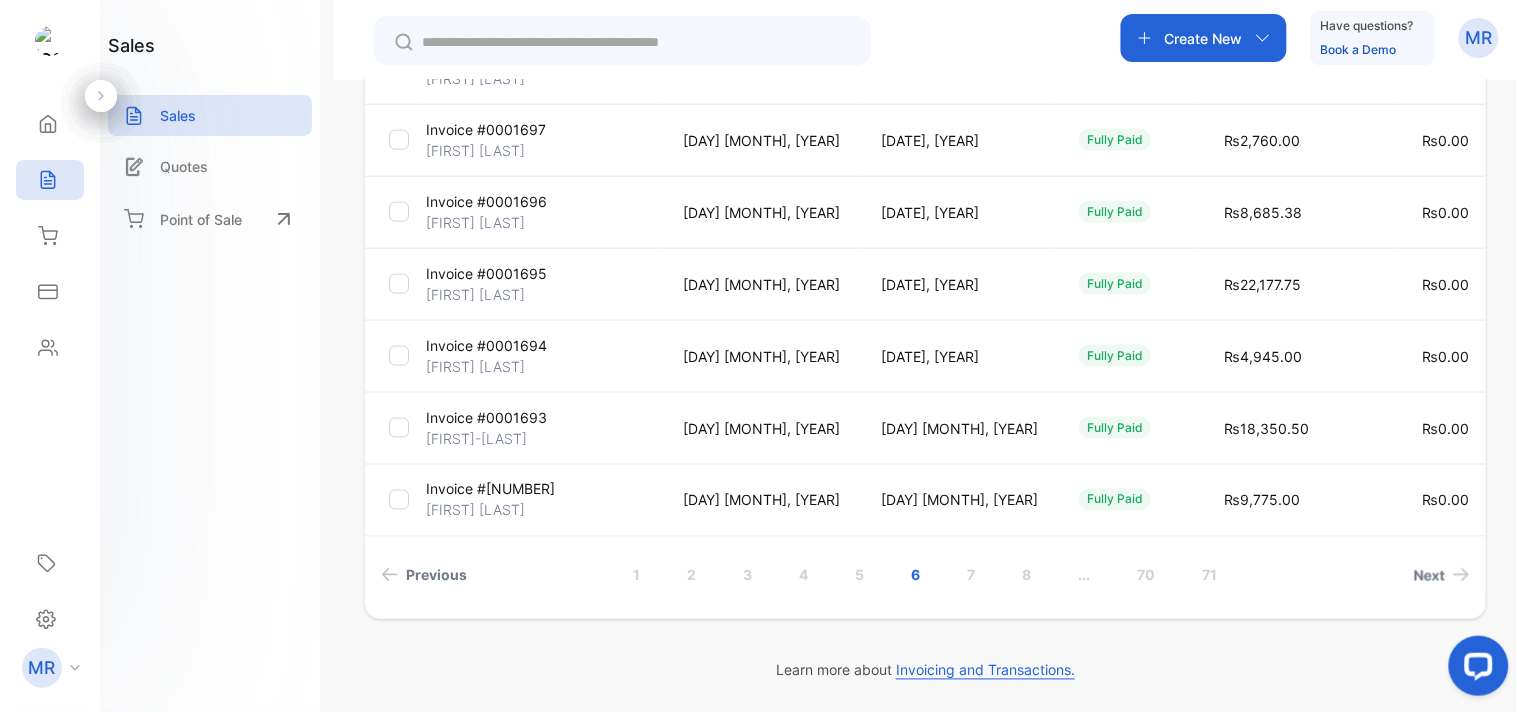 click 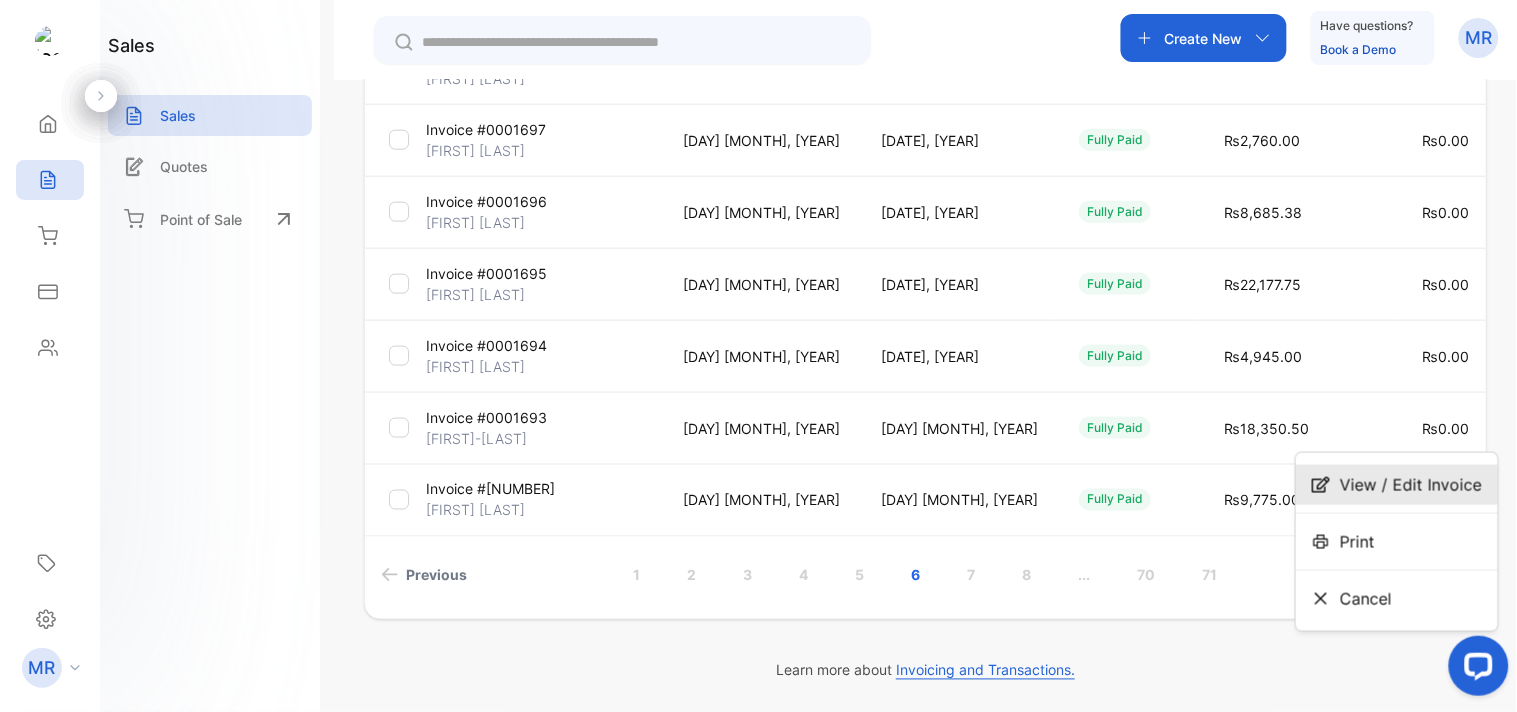 click on "View / Edit Invoice" at bounding box center (1397, 485) 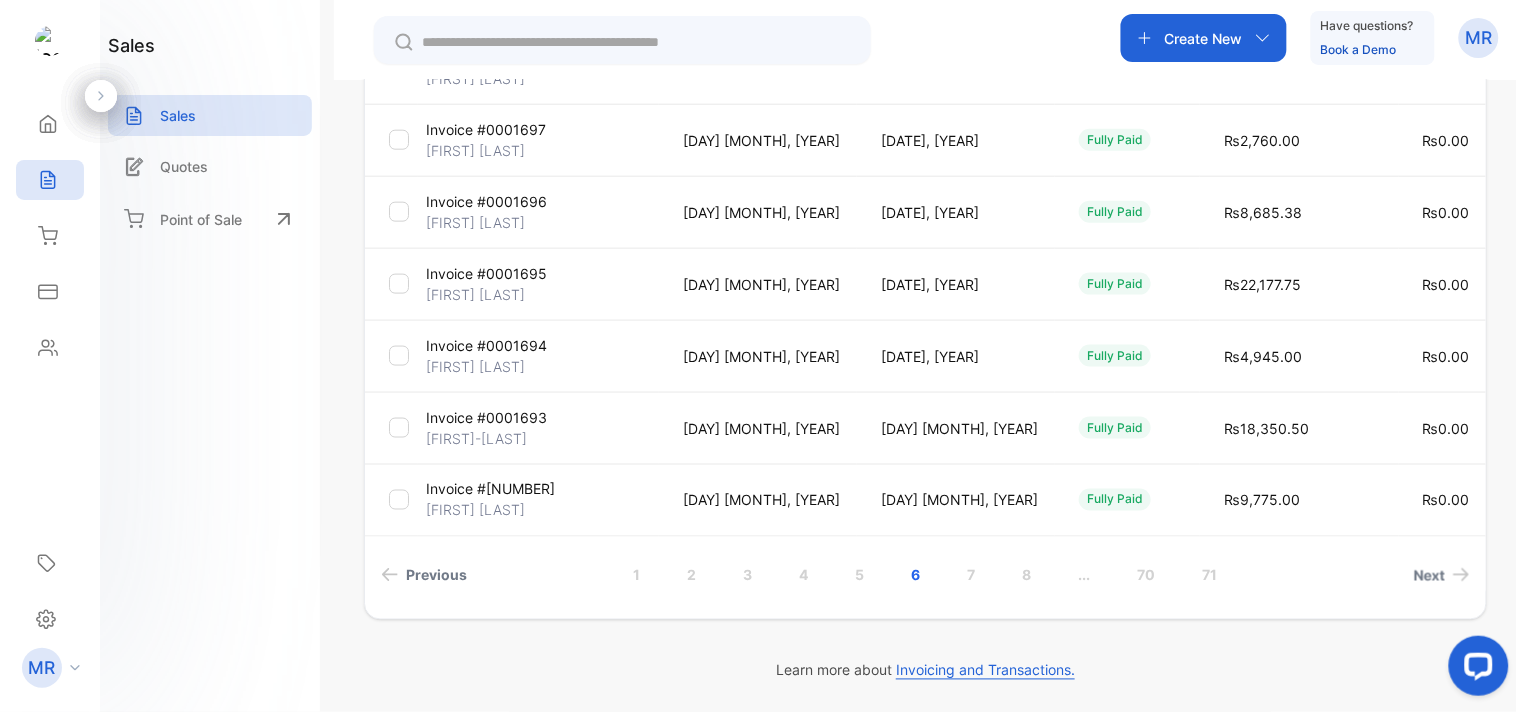 click on "View / Edit Invoice" at bounding box center [1397, 485] 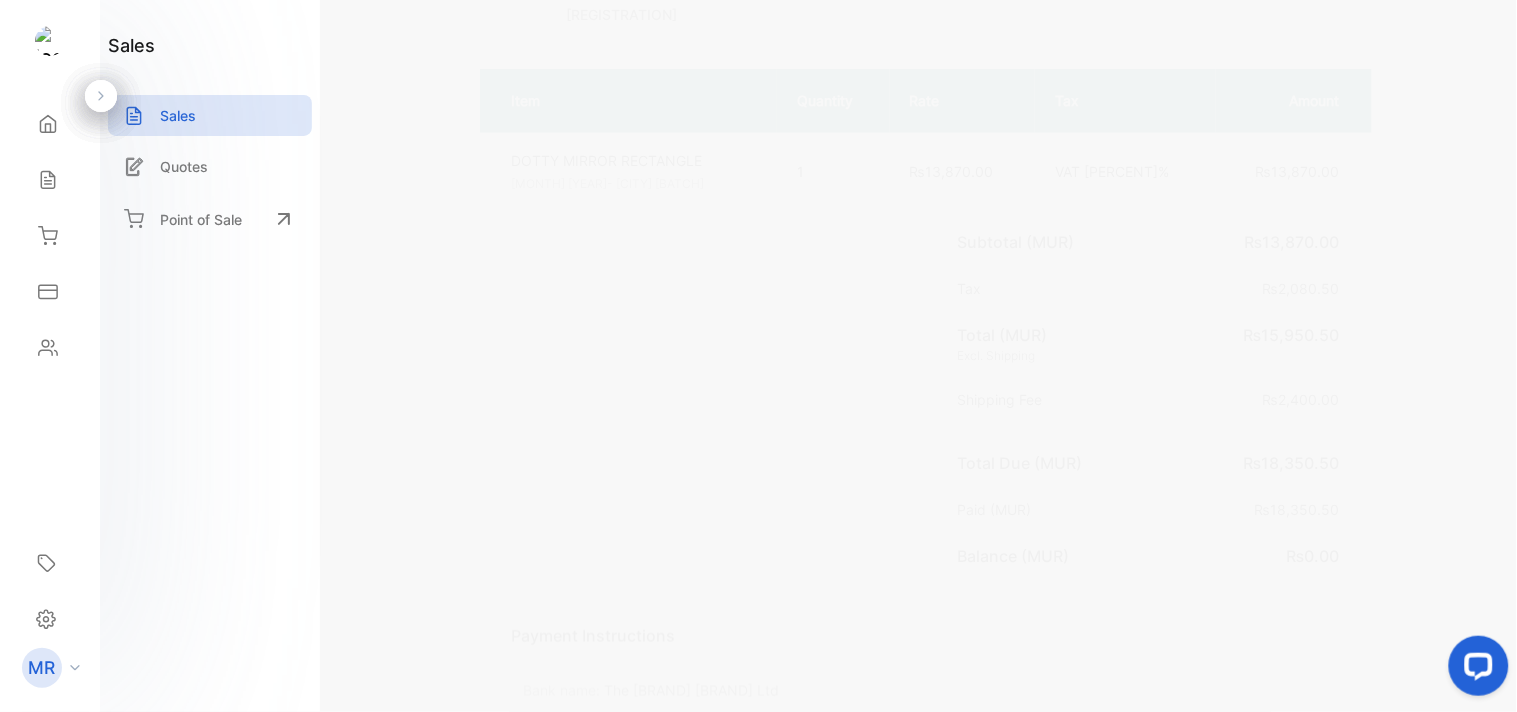 scroll, scrollTop: 387, scrollLeft: 0, axis: vertical 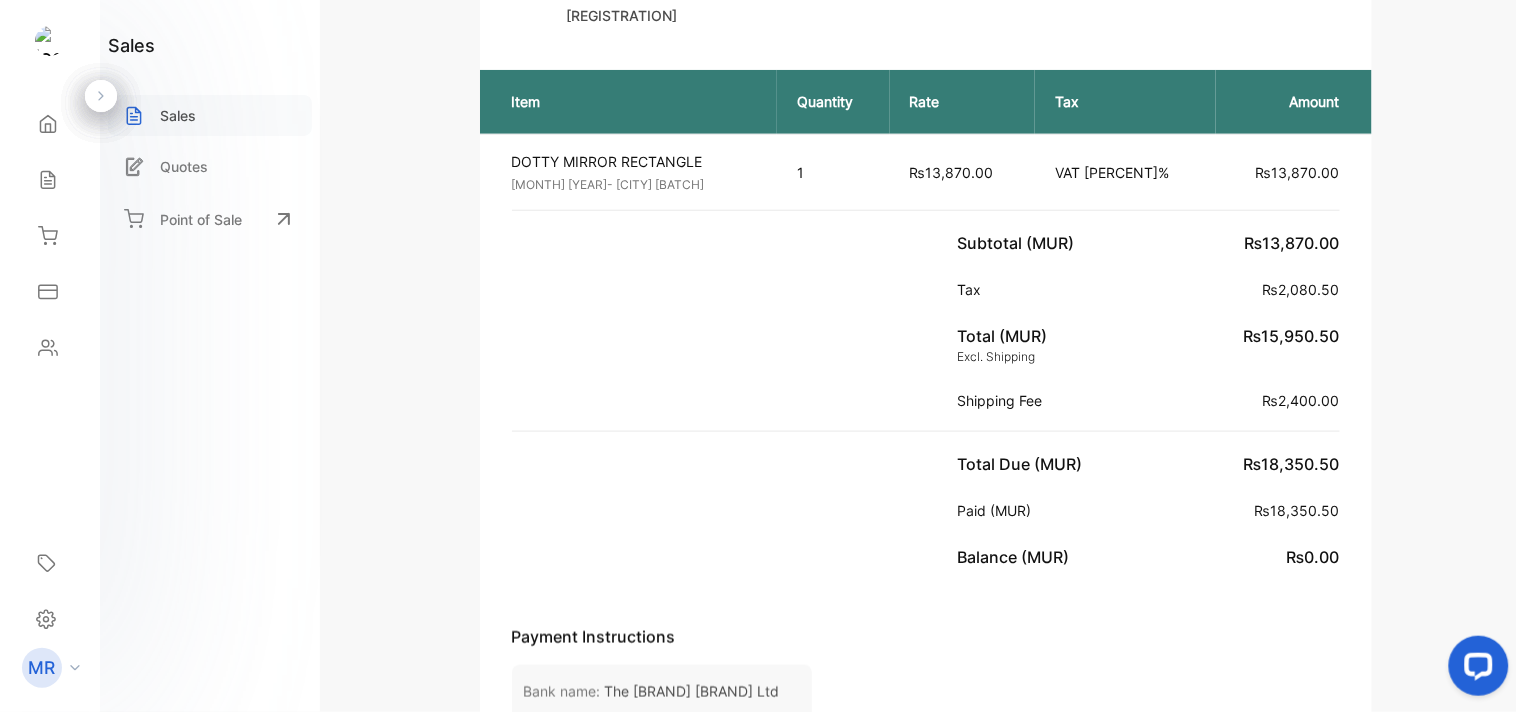 click on "Sales" at bounding box center (210, 115) 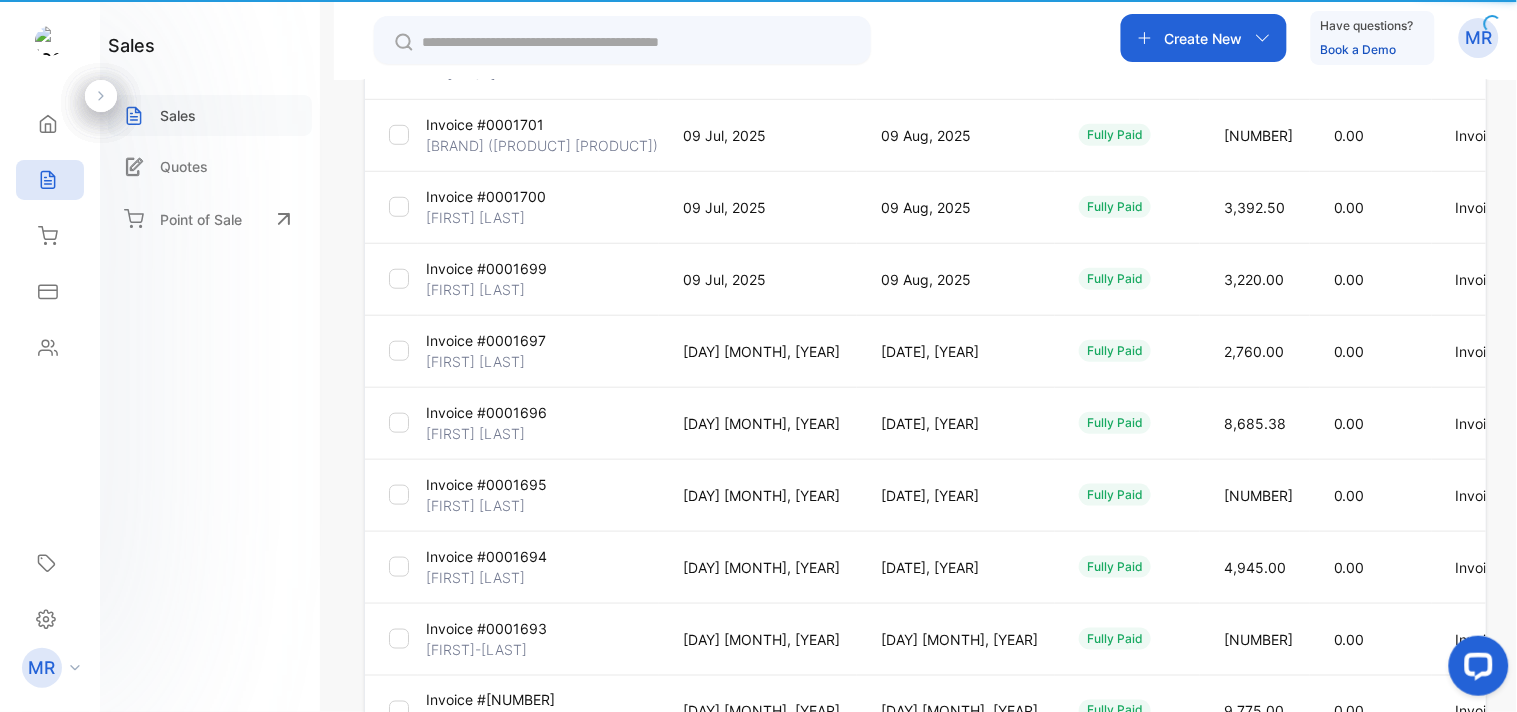 type on "**********" 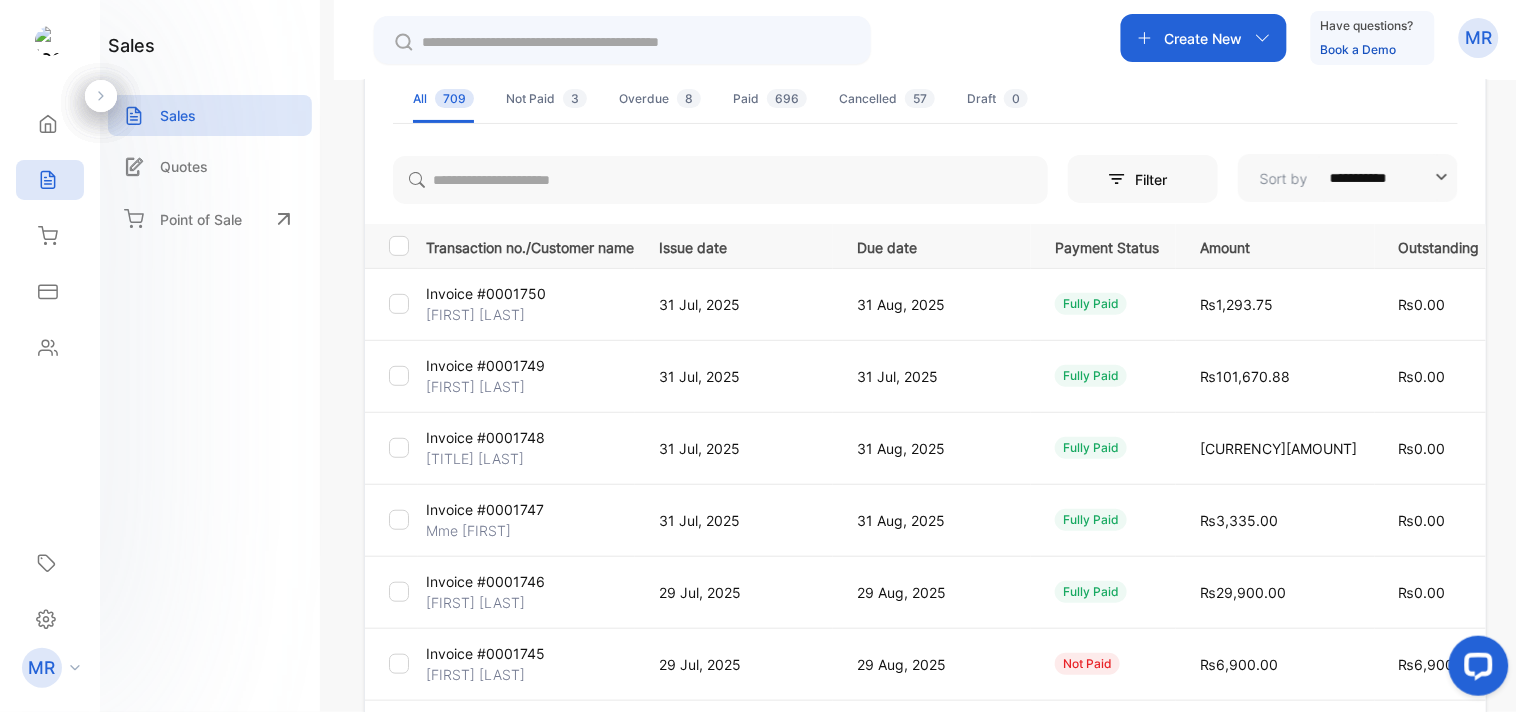 scroll, scrollTop: 0, scrollLeft: 0, axis: both 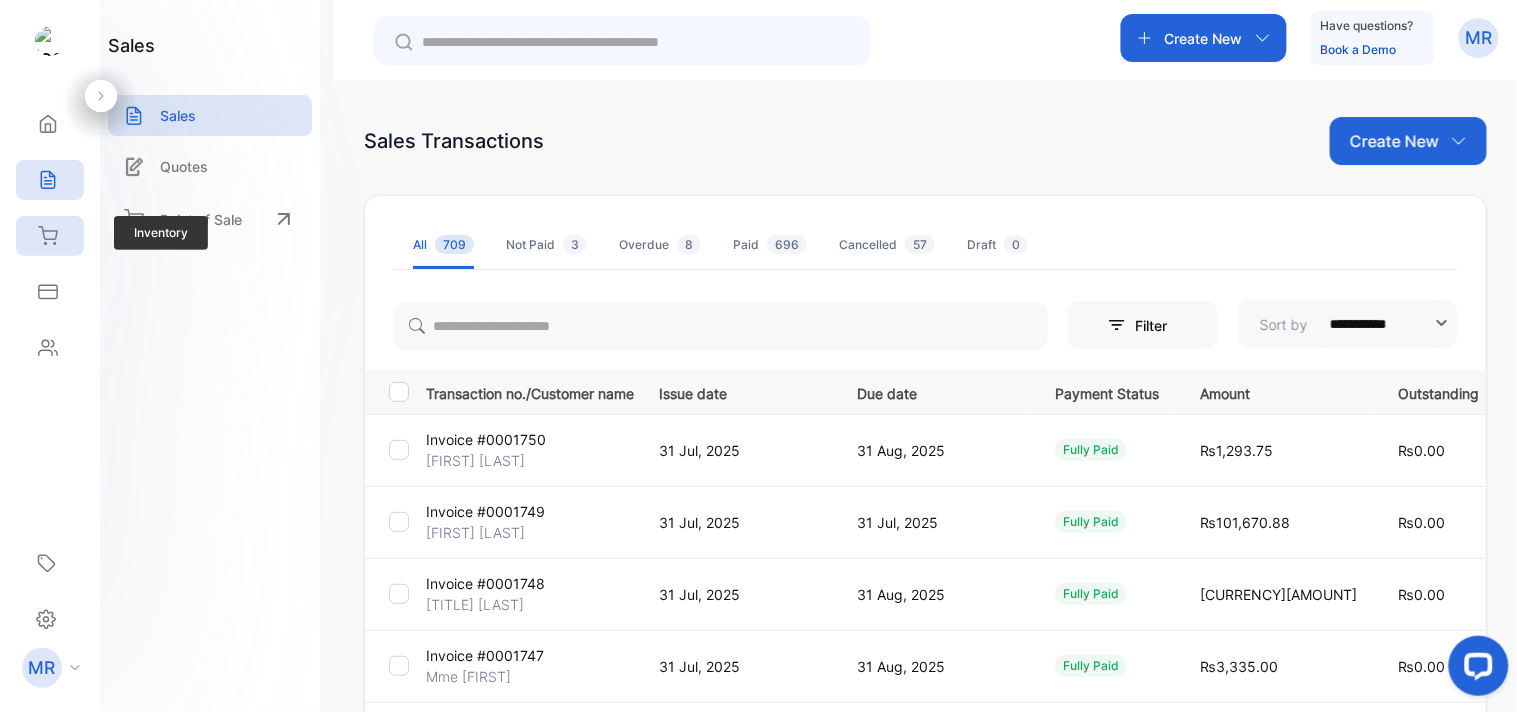 click 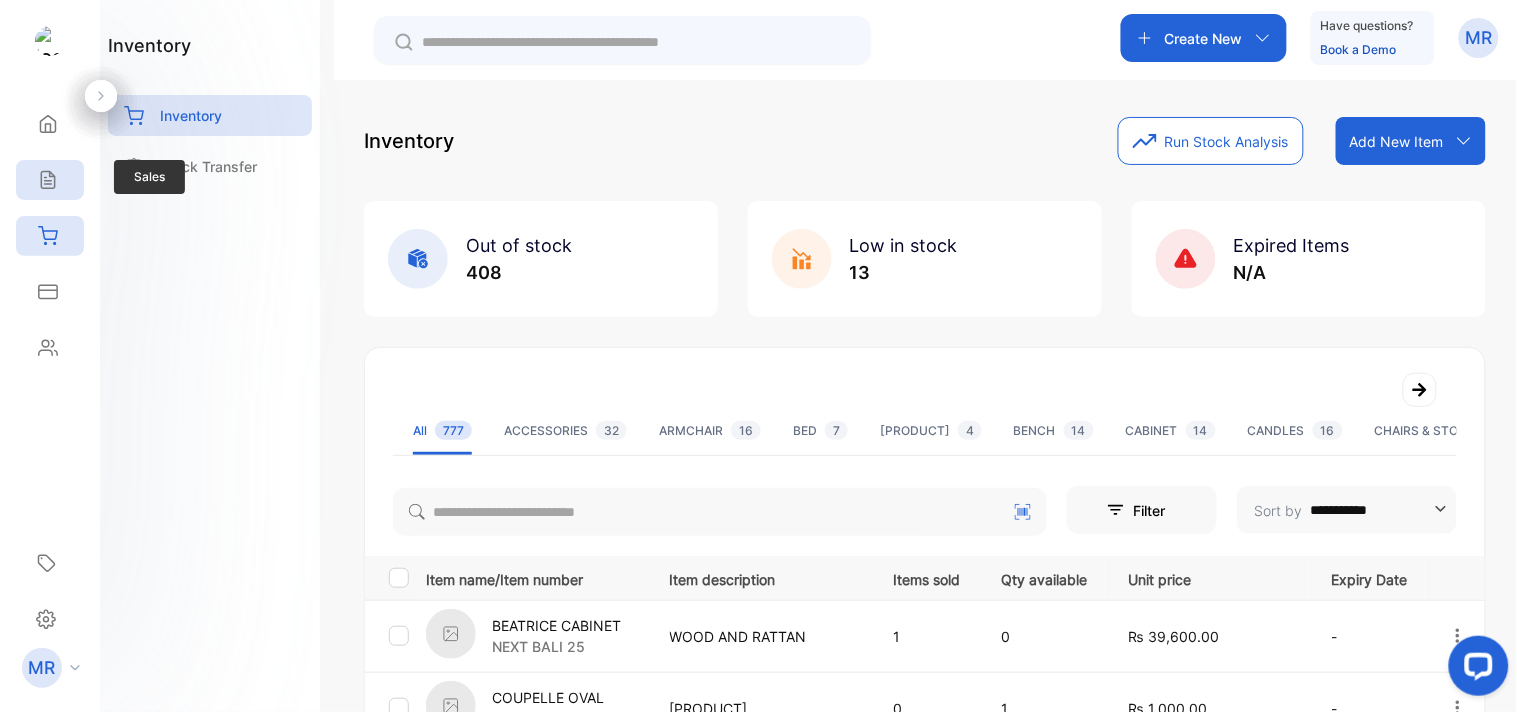 click on "Sales" at bounding box center [50, 180] 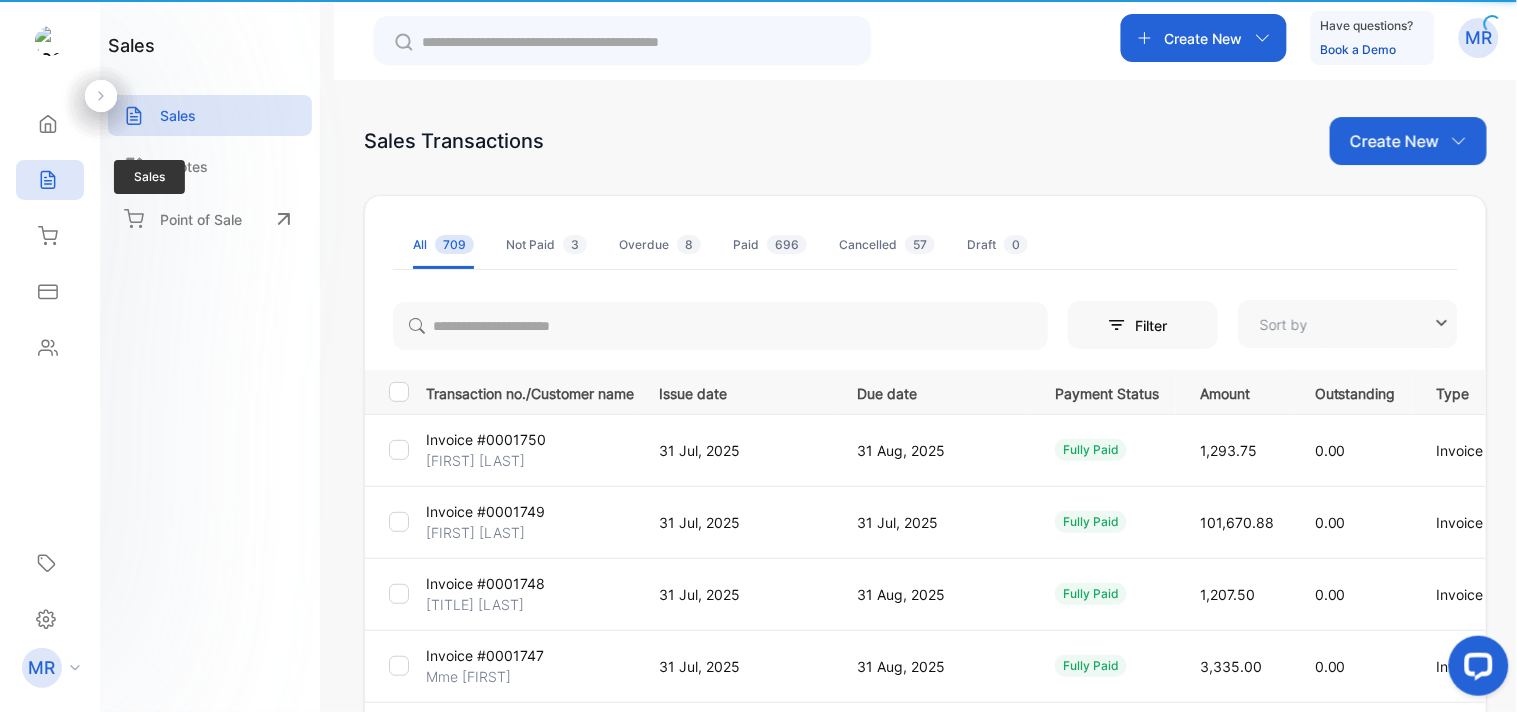 type on "**********" 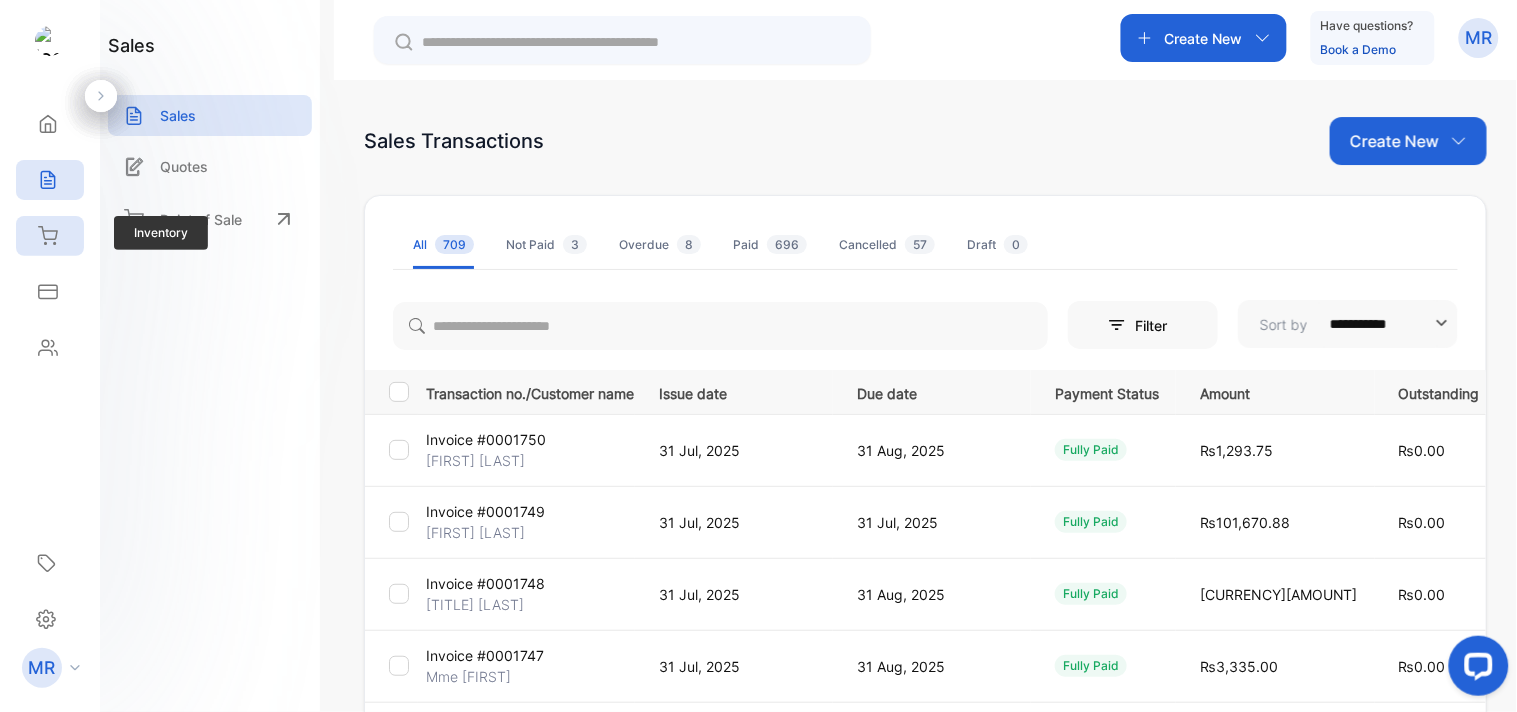 click 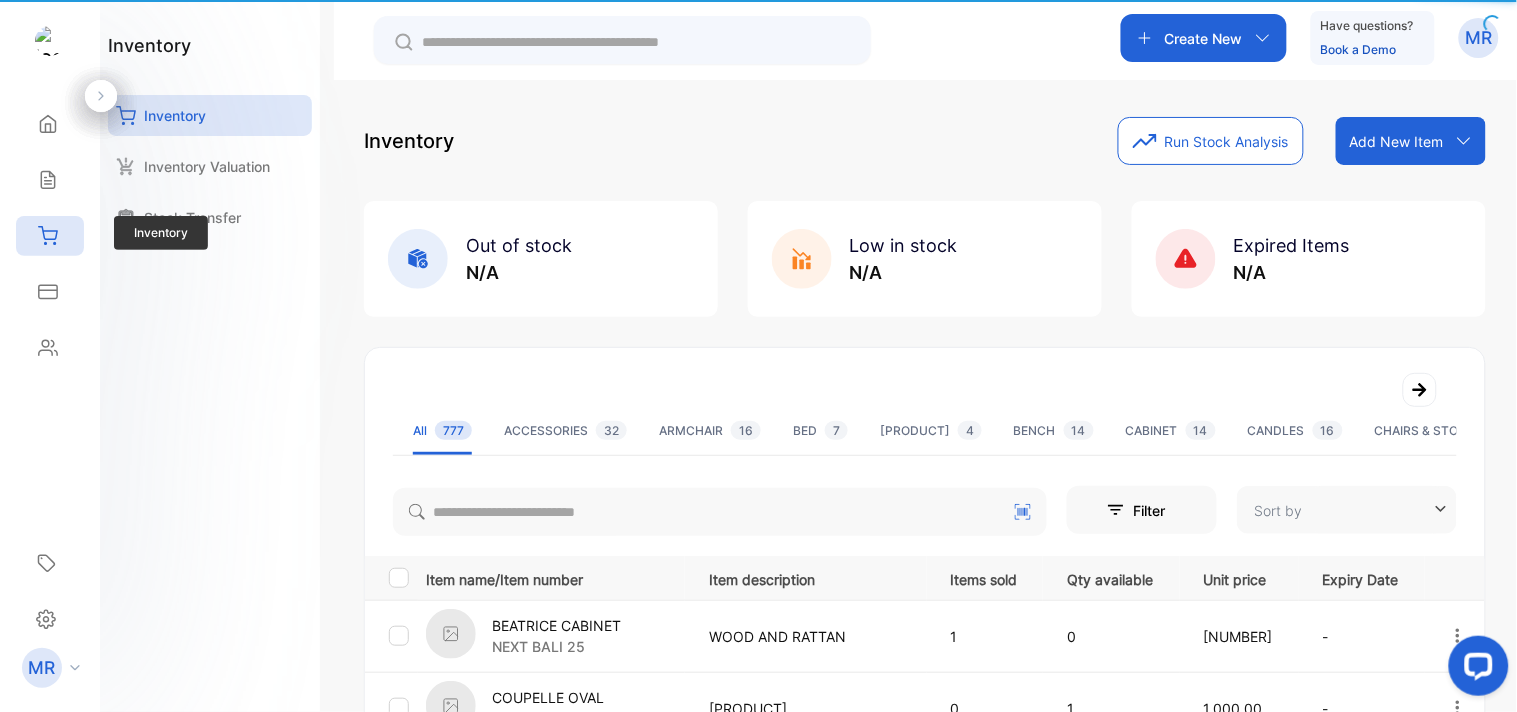 type on "**********" 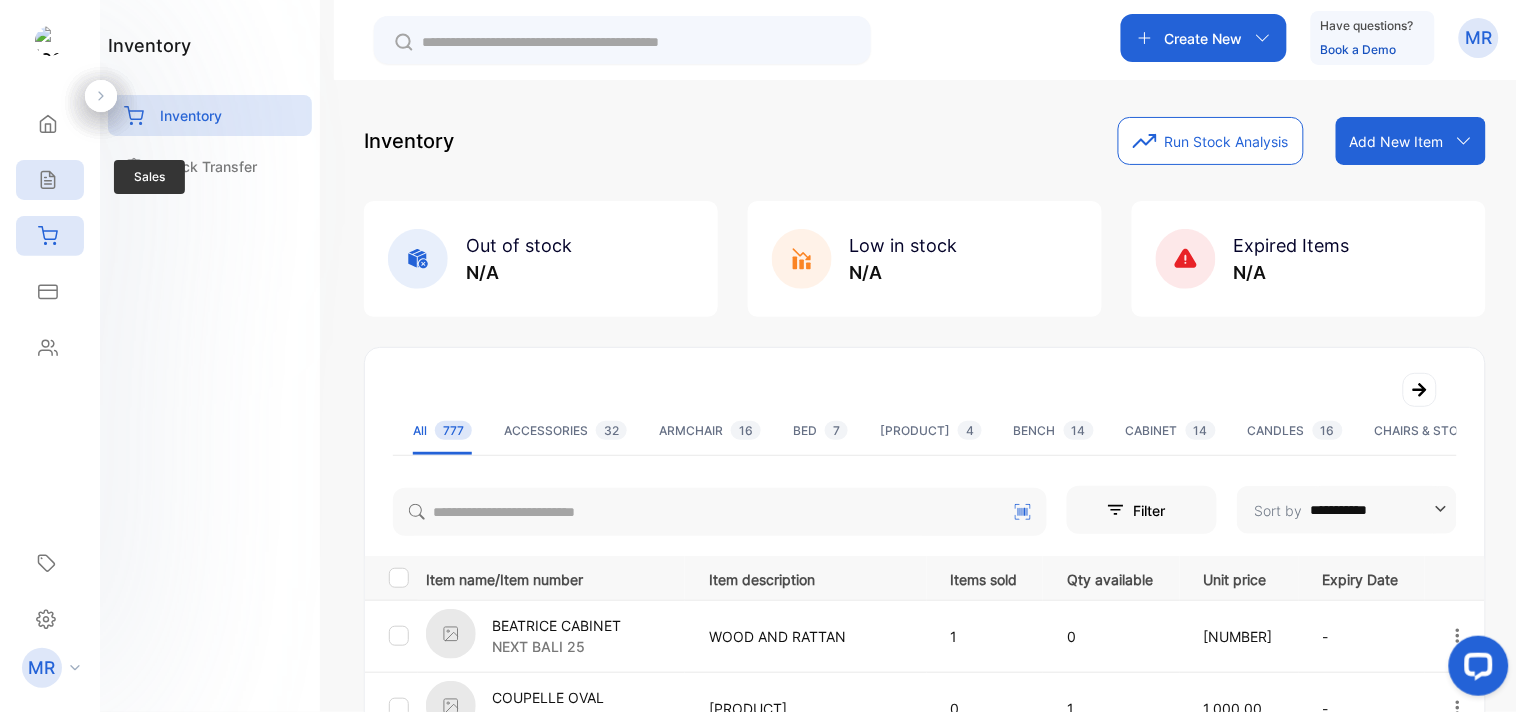 click 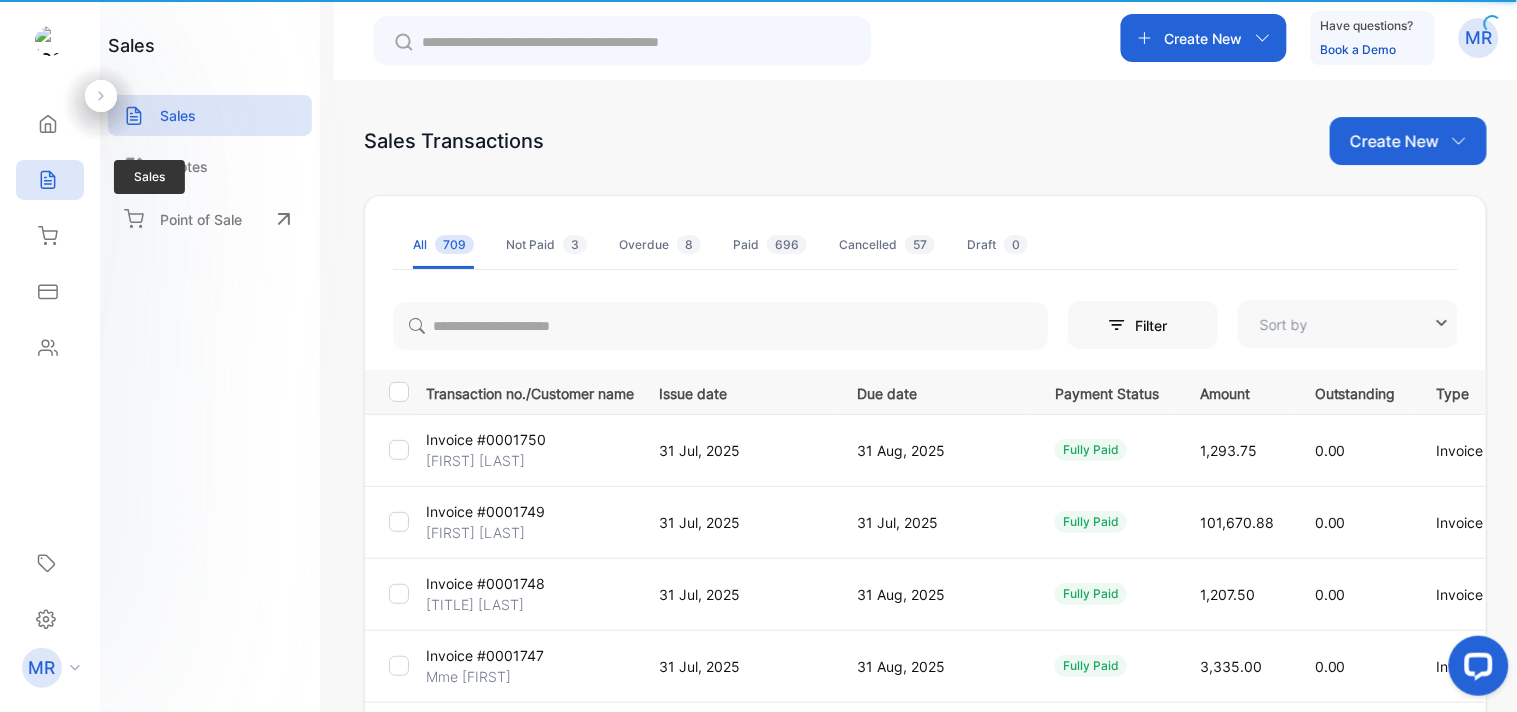 type on "**********" 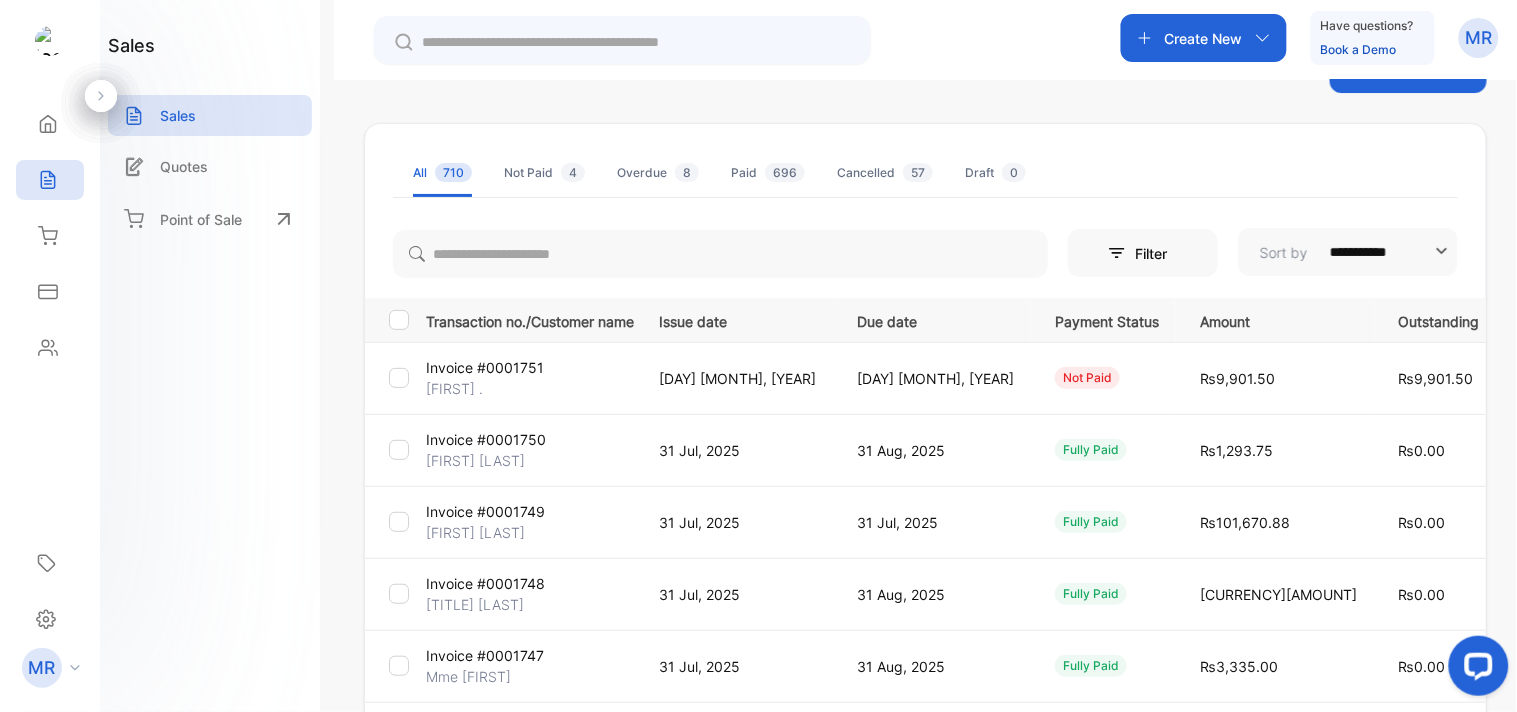 scroll, scrollTop: 71, scrollLeft: 0, axis: vertical 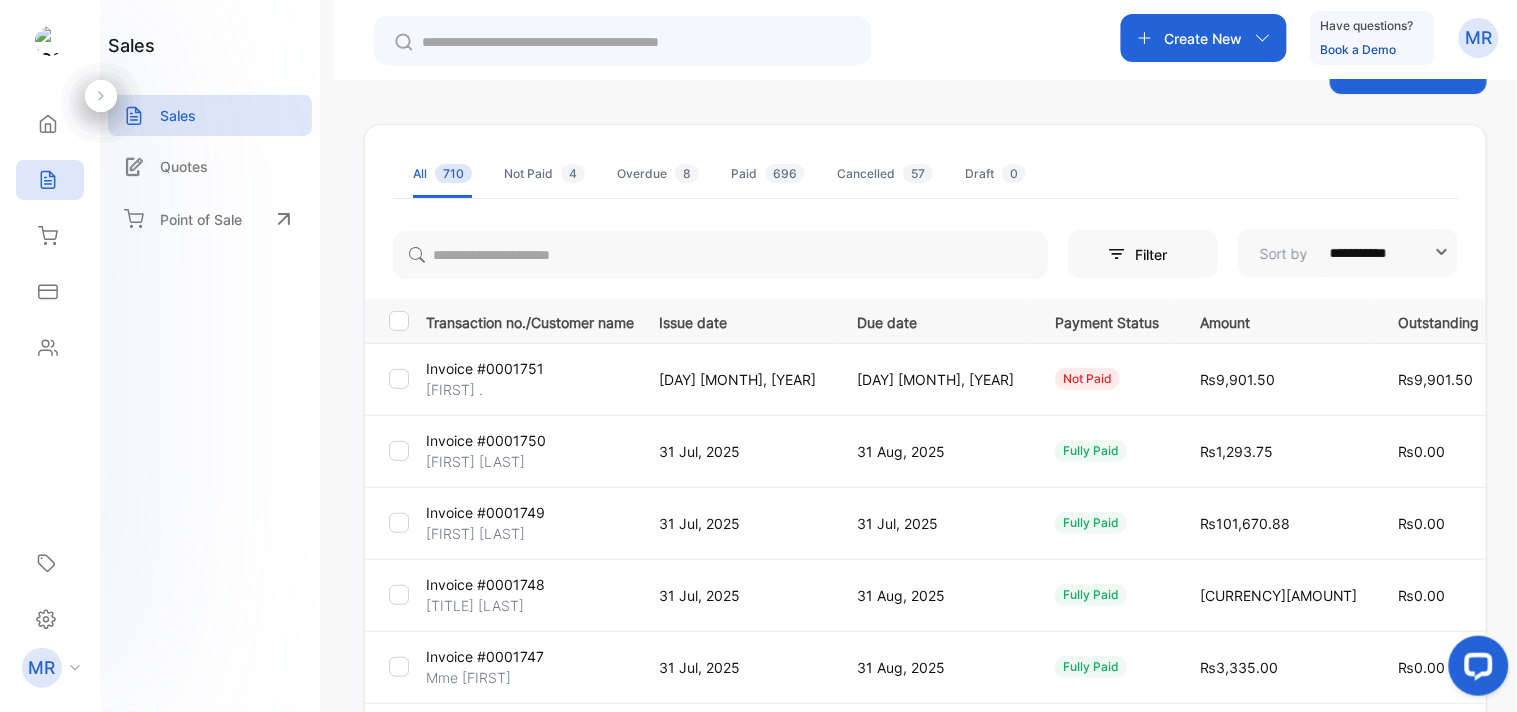 click 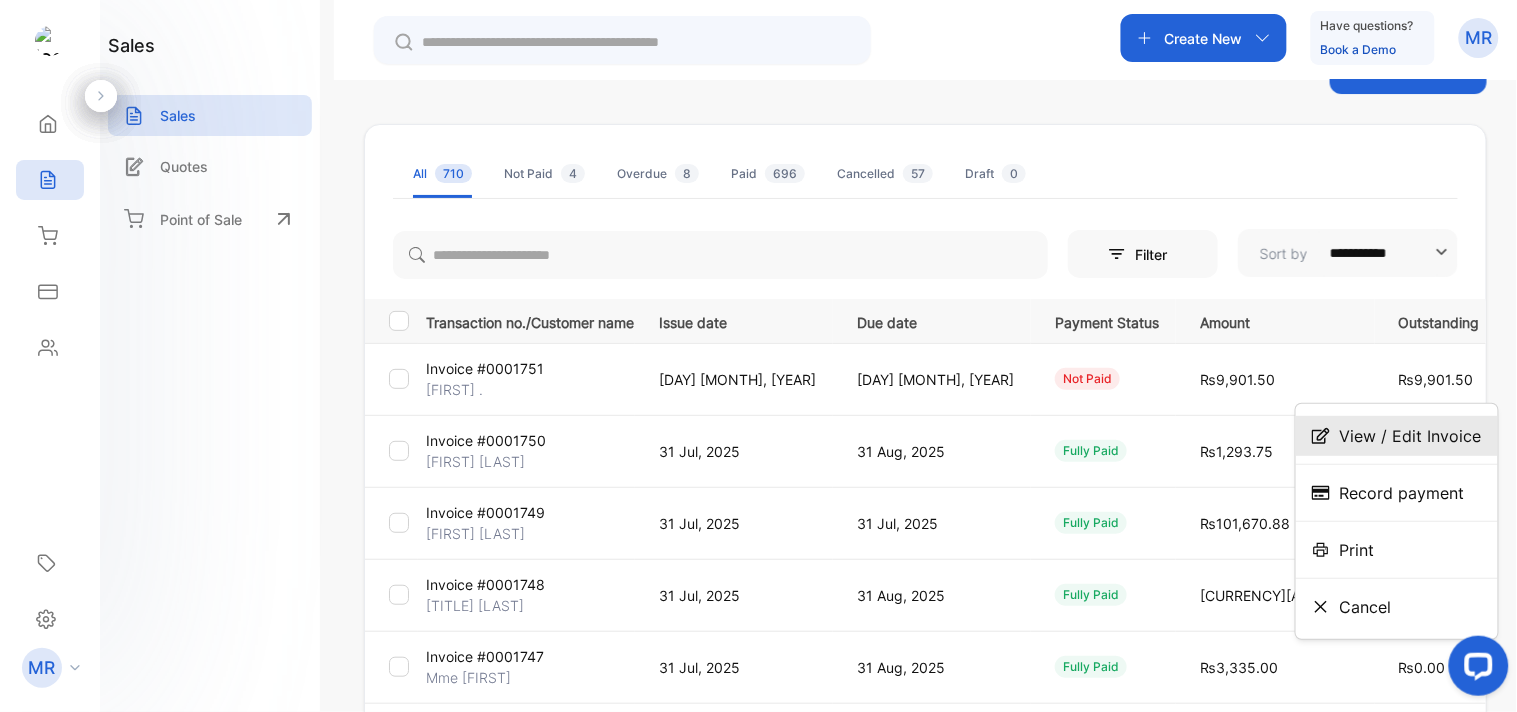 click on "View / Edit Invoice" at bounding box center [1411, 436] 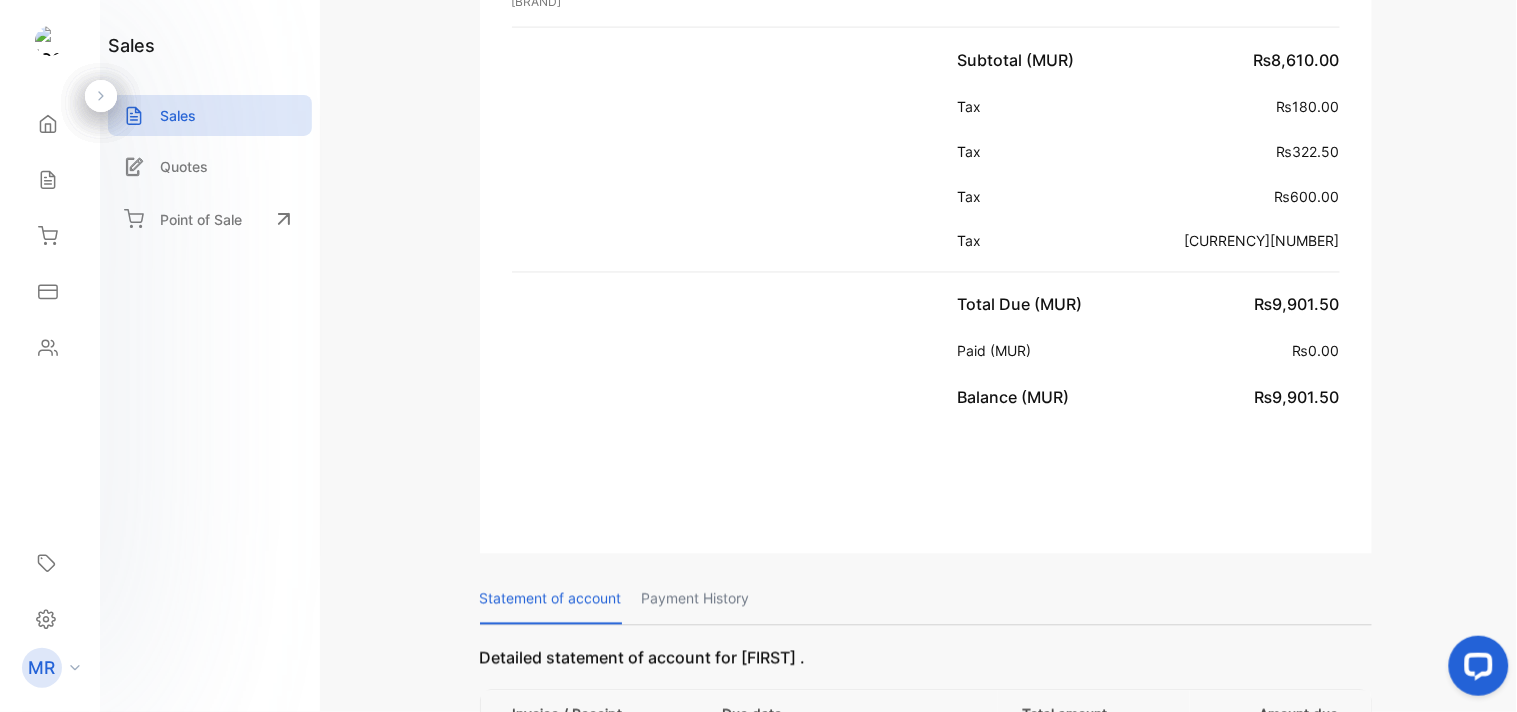 scroll, scrollTop: 1106, scrollLeft: 0, axis: vertical 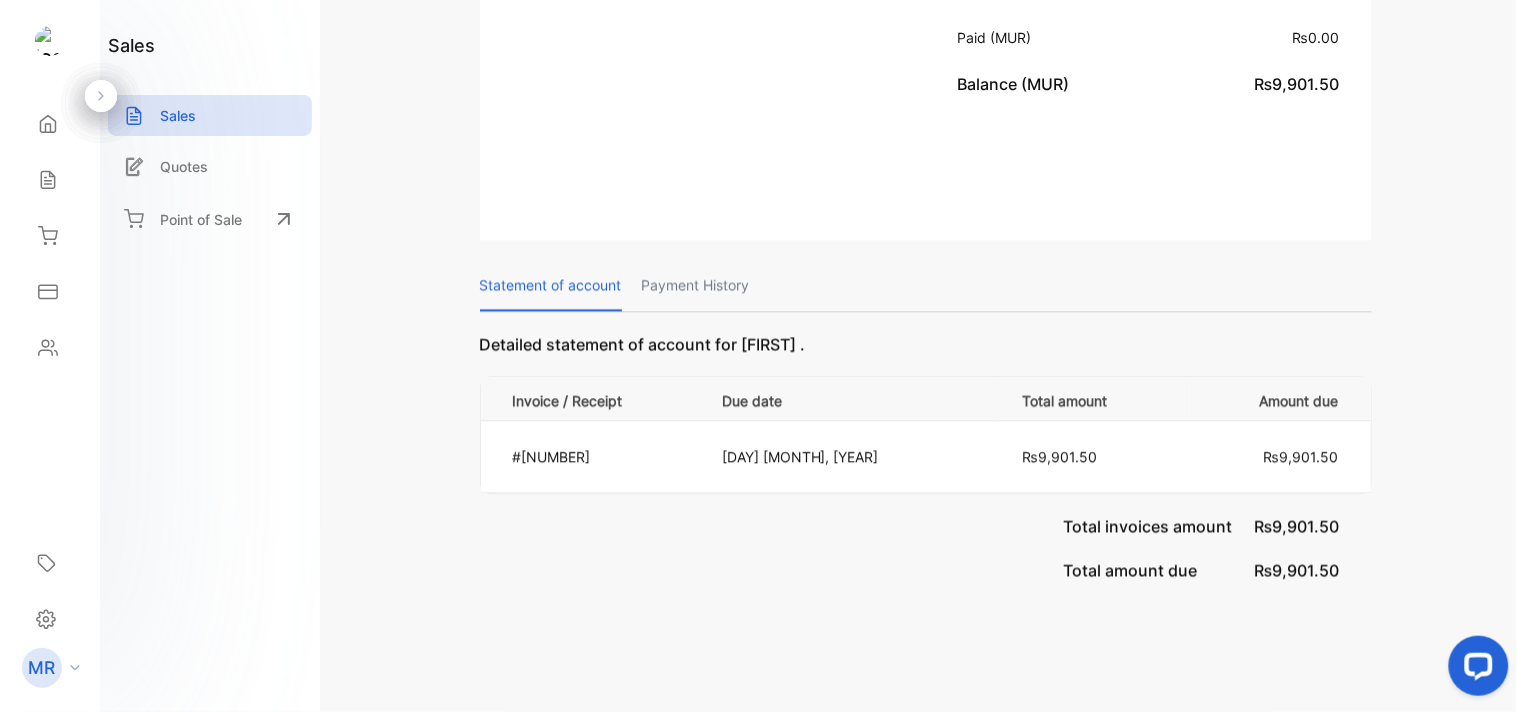 click on "Payment History" at bounding box center (696, 285) 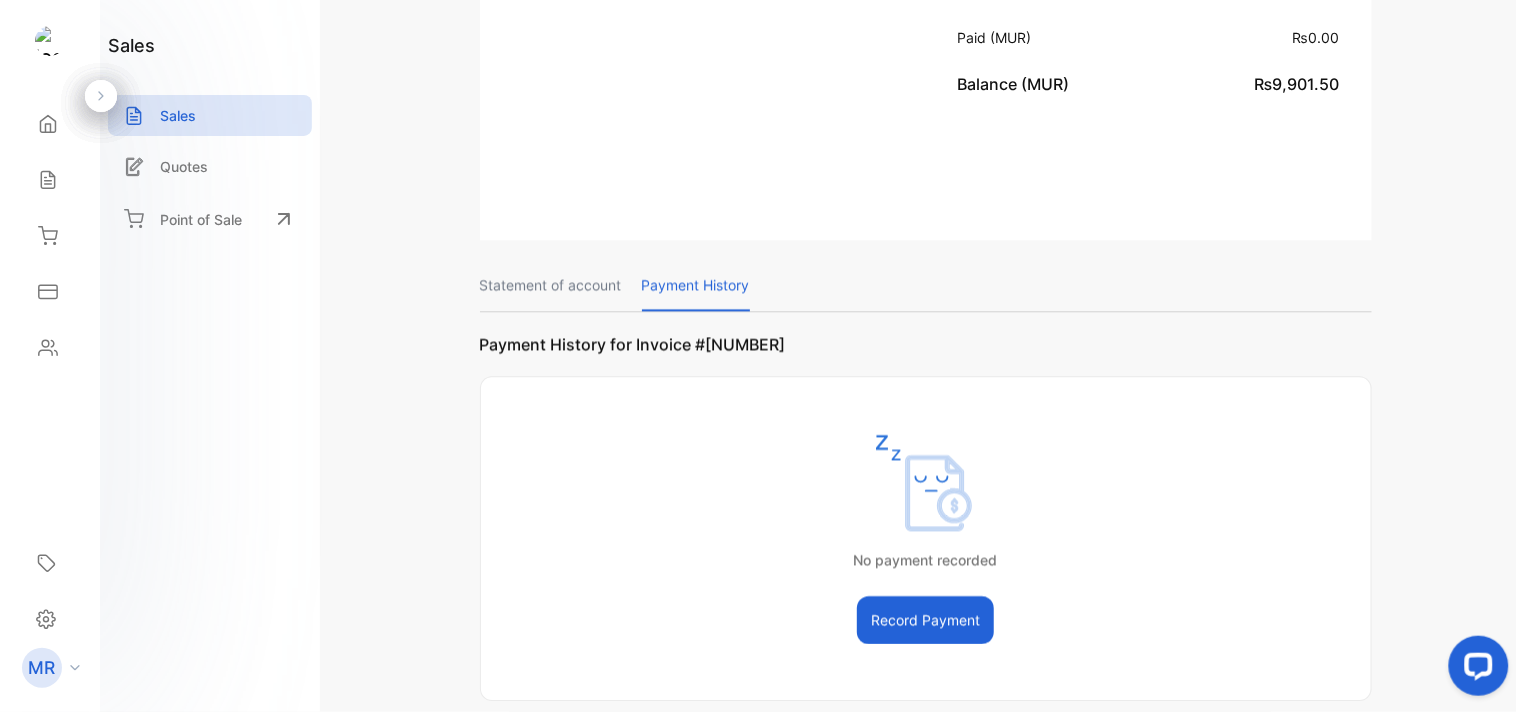click on "Statement of account" at bounding box center [551, 285] 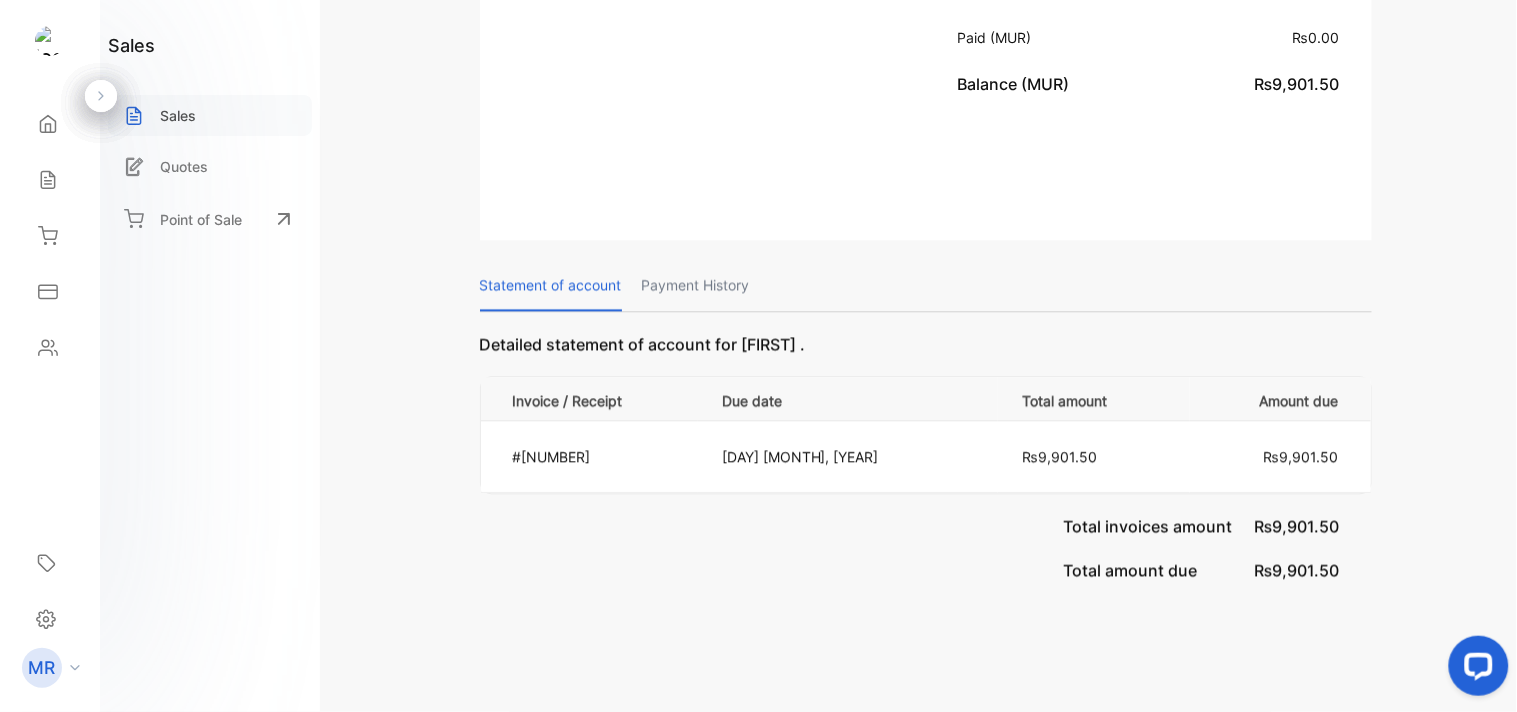click on "Sales" at bounding box center (178, 115) 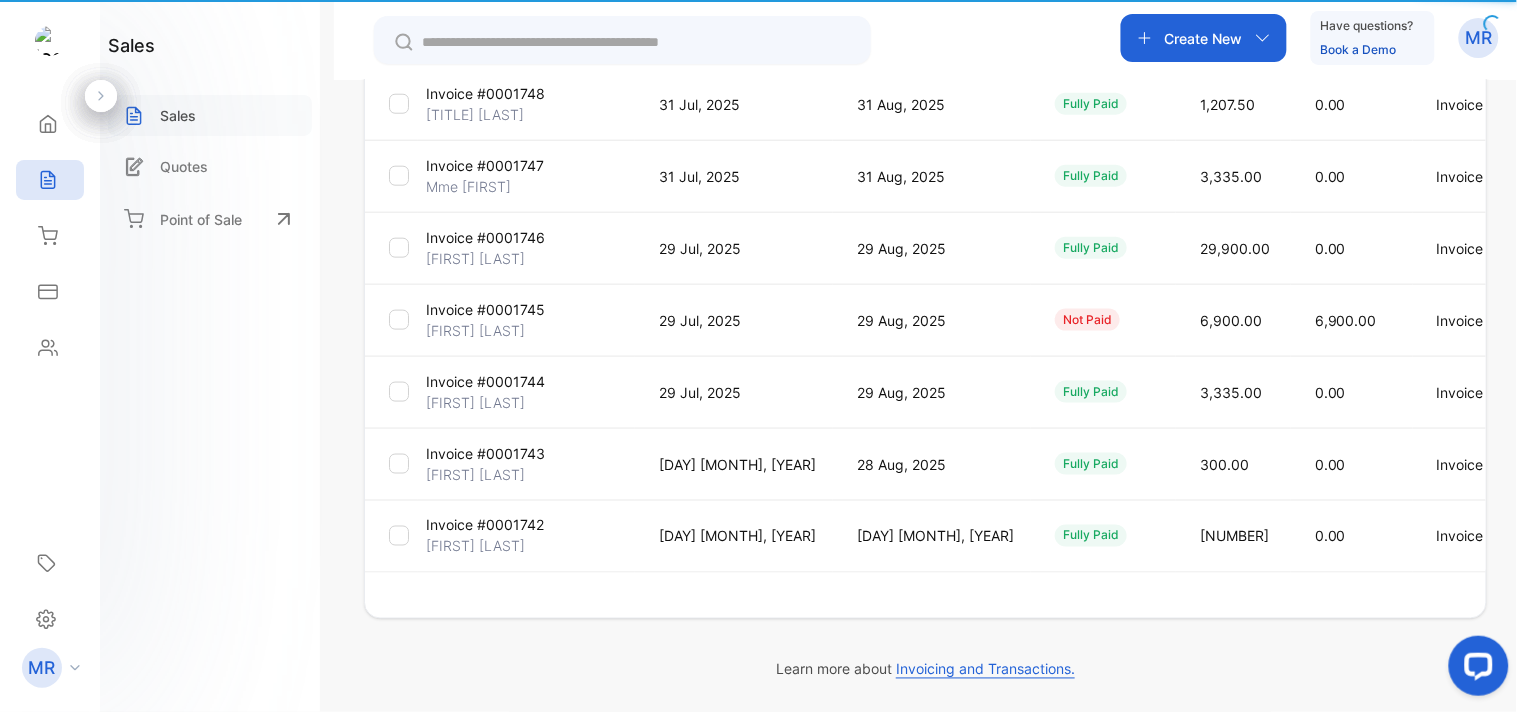 type on "**********" 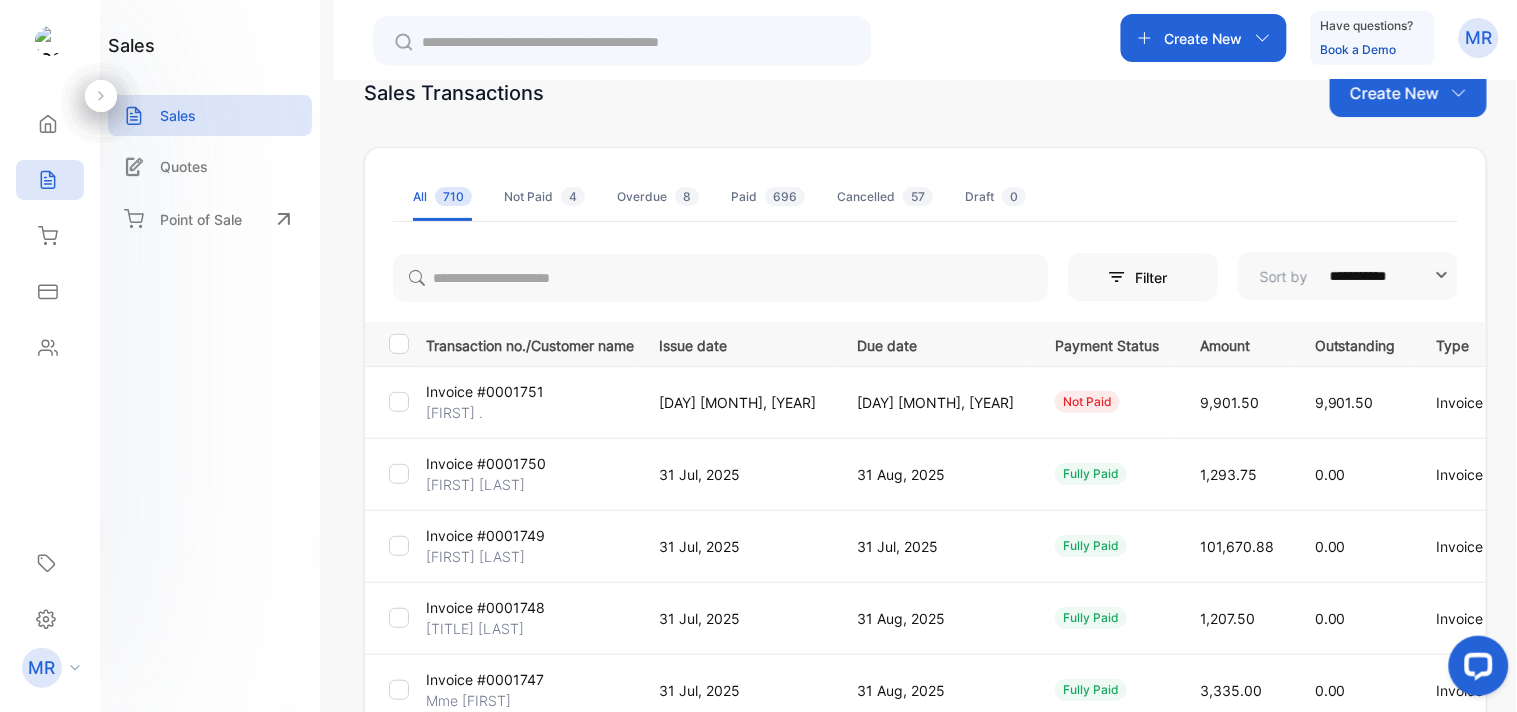 scroll, scrollTop: 0, scrollLeft: 0, axis: both 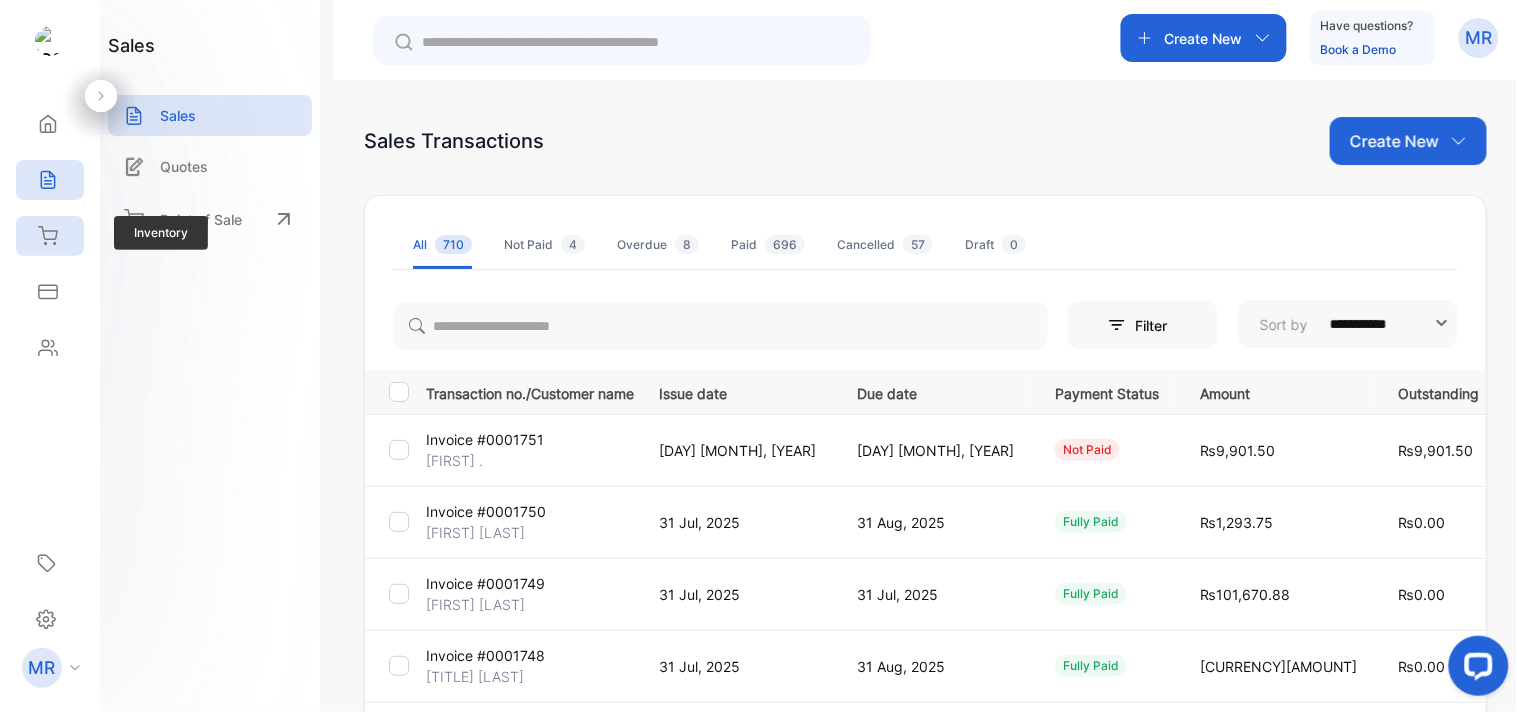 click on "Inventory" at bounding box center [45, 236] 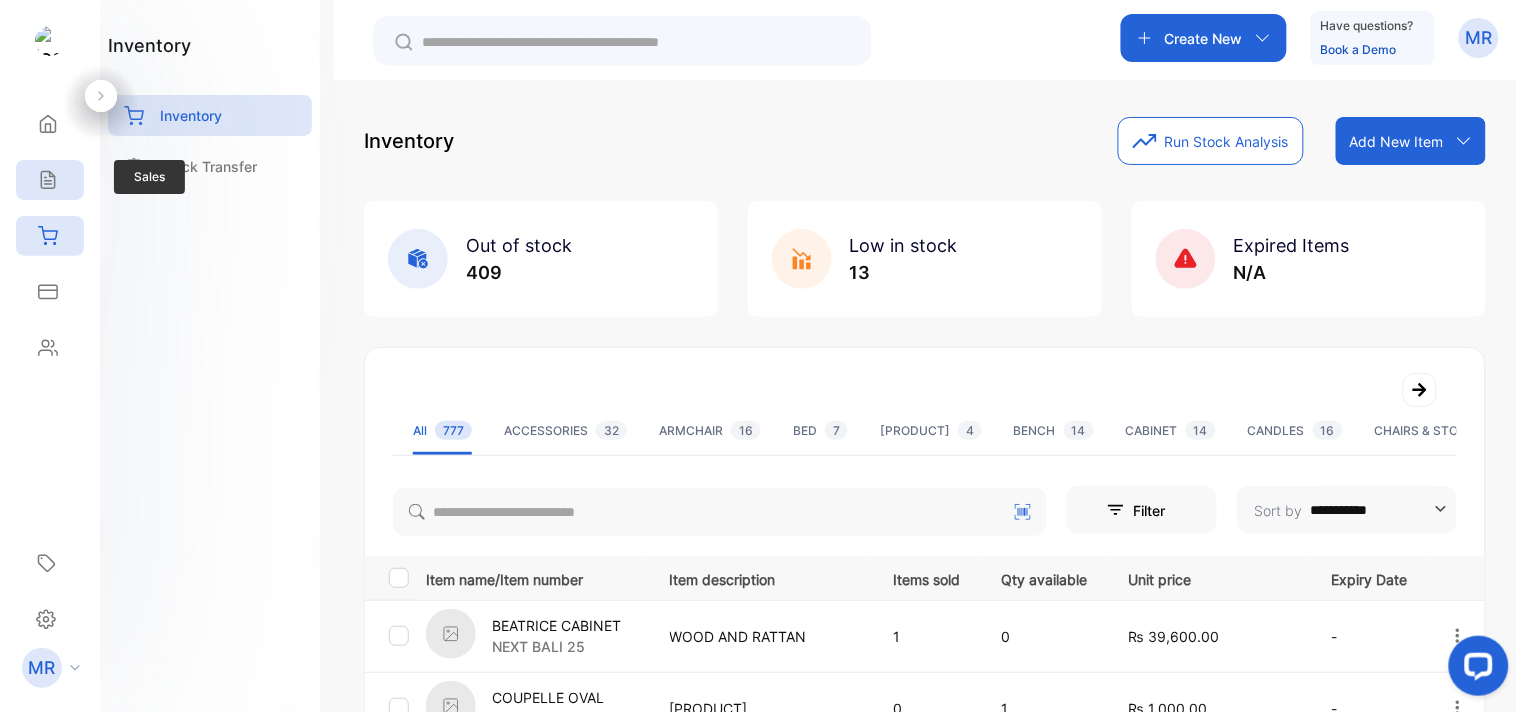 click 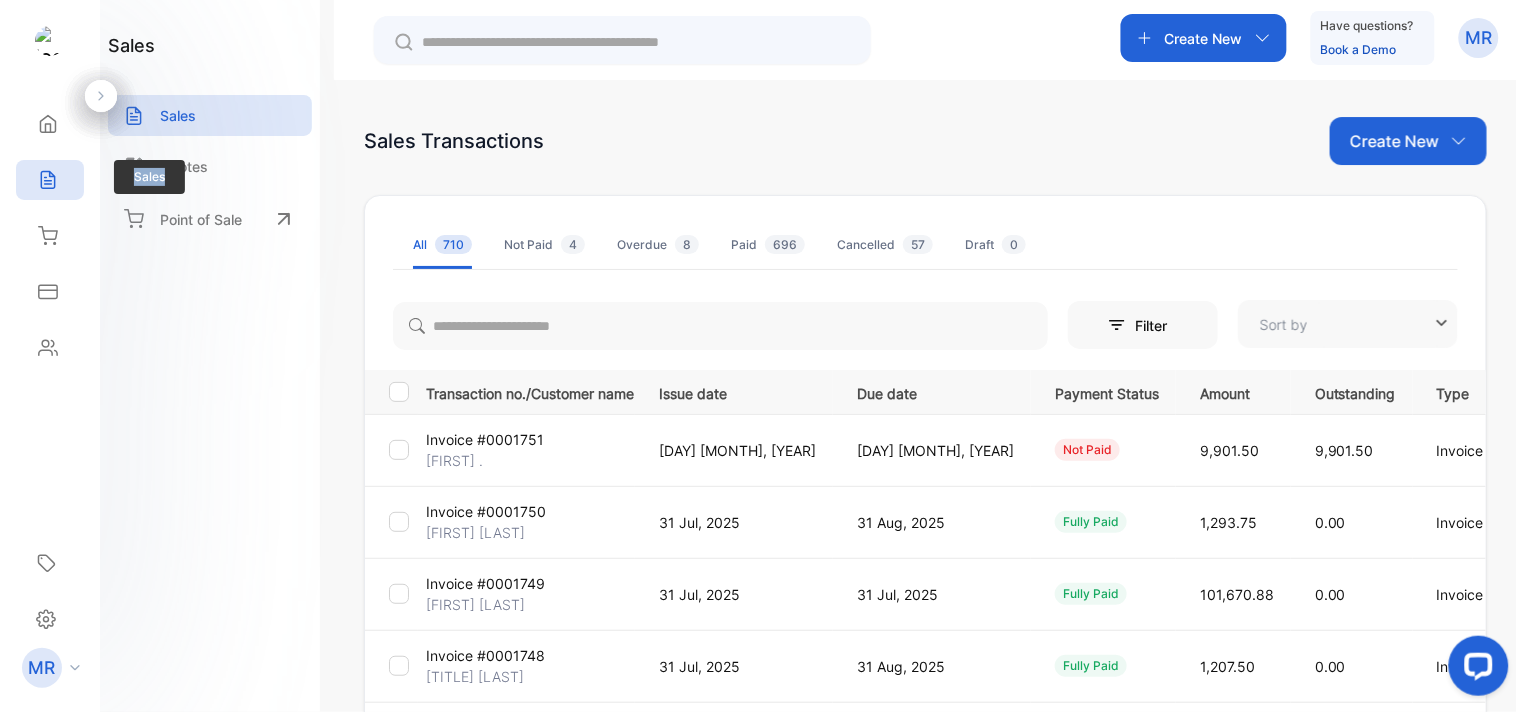 type on "**********" 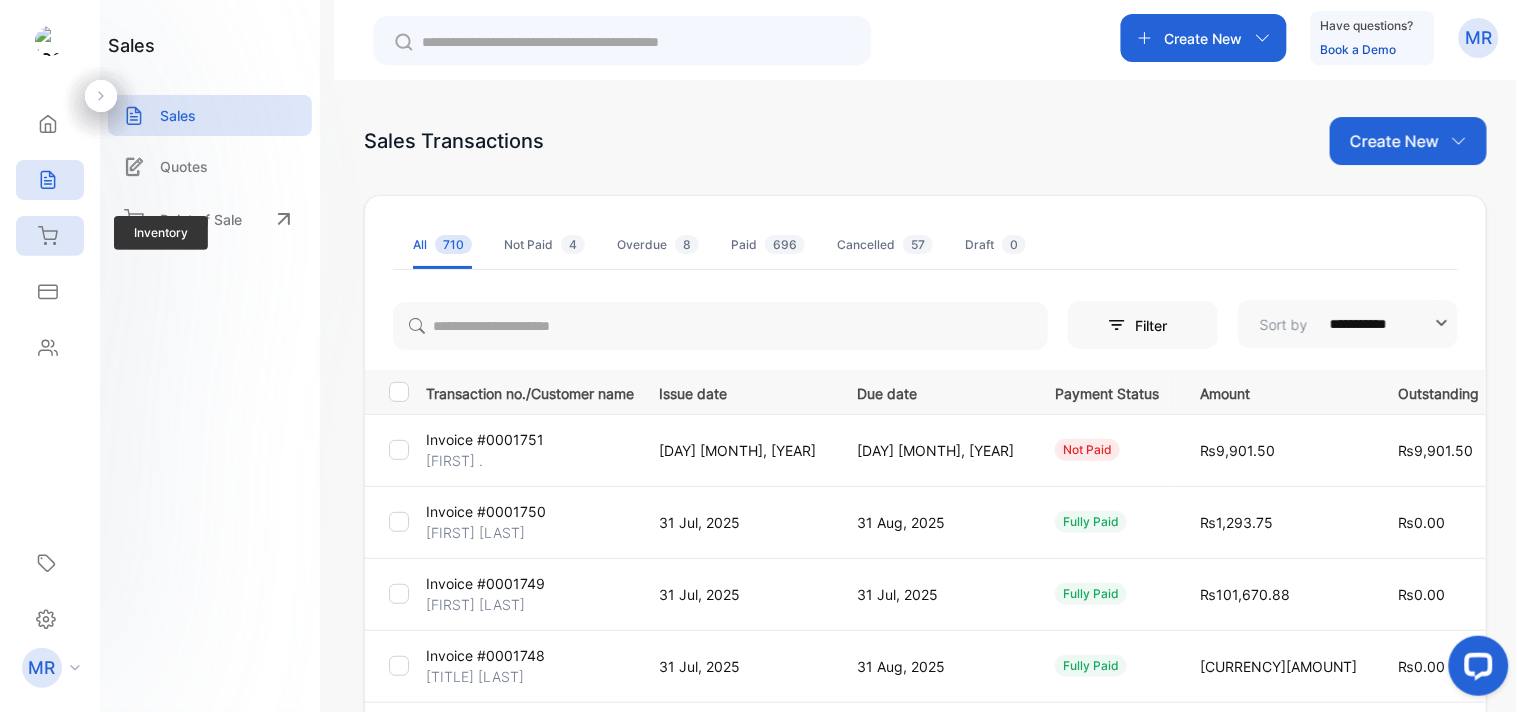 click on "Inventory" at bounding box center (50, 236) 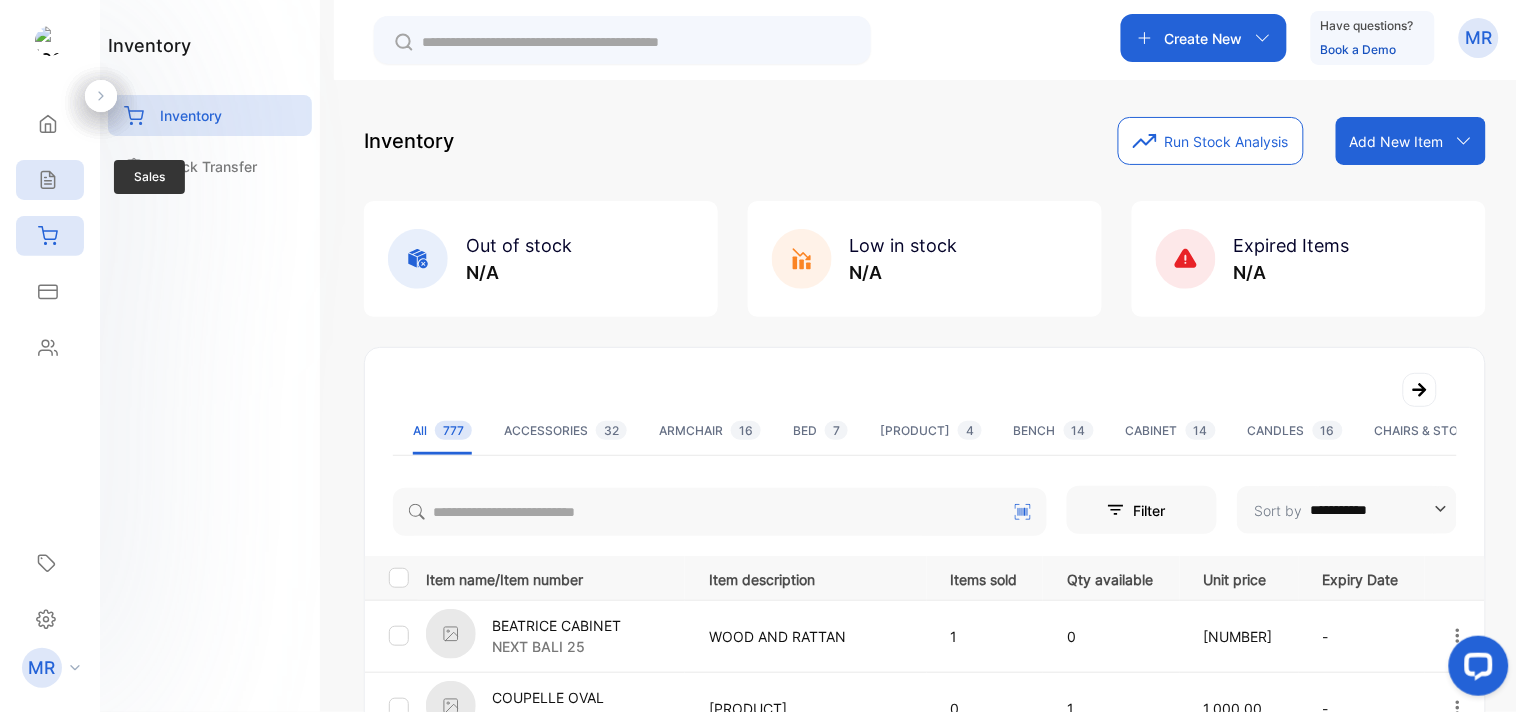 click 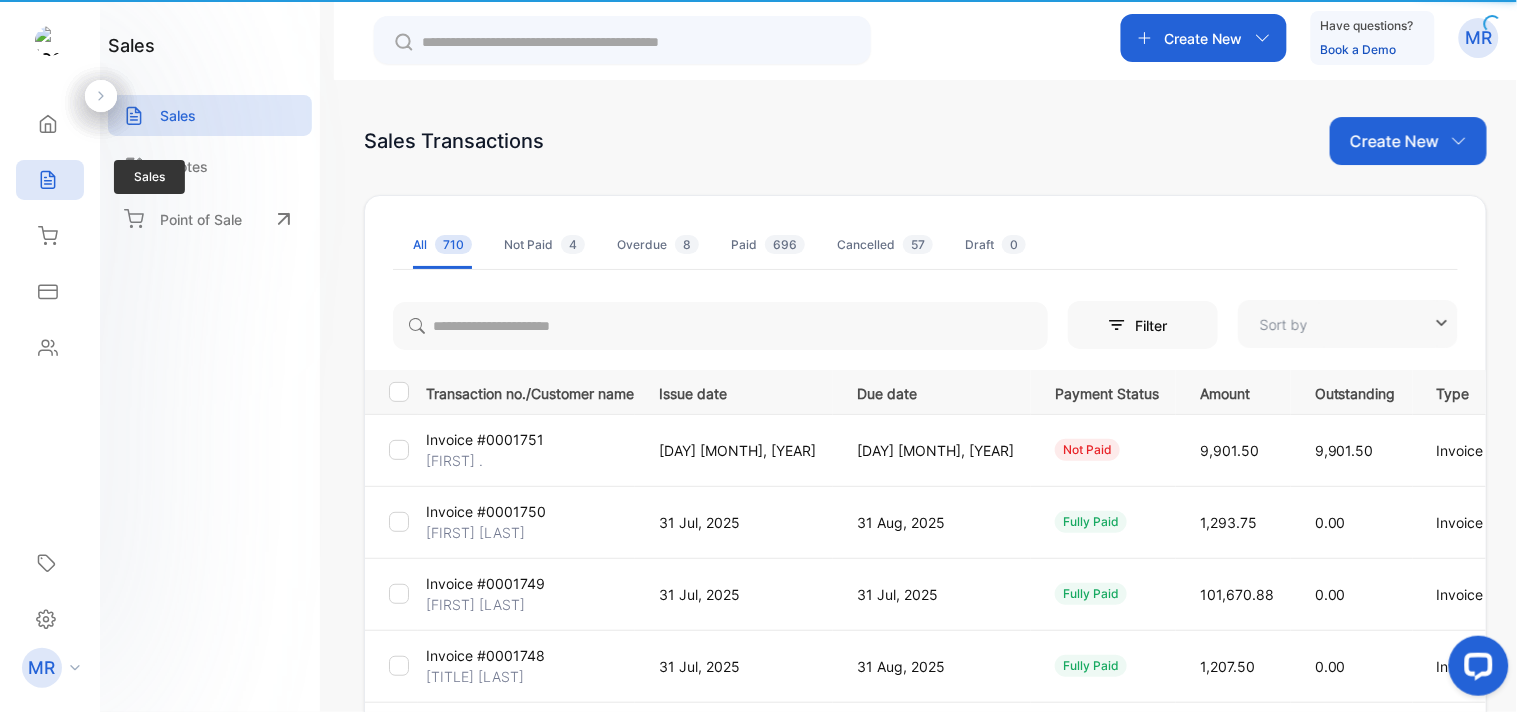 type on "**********" 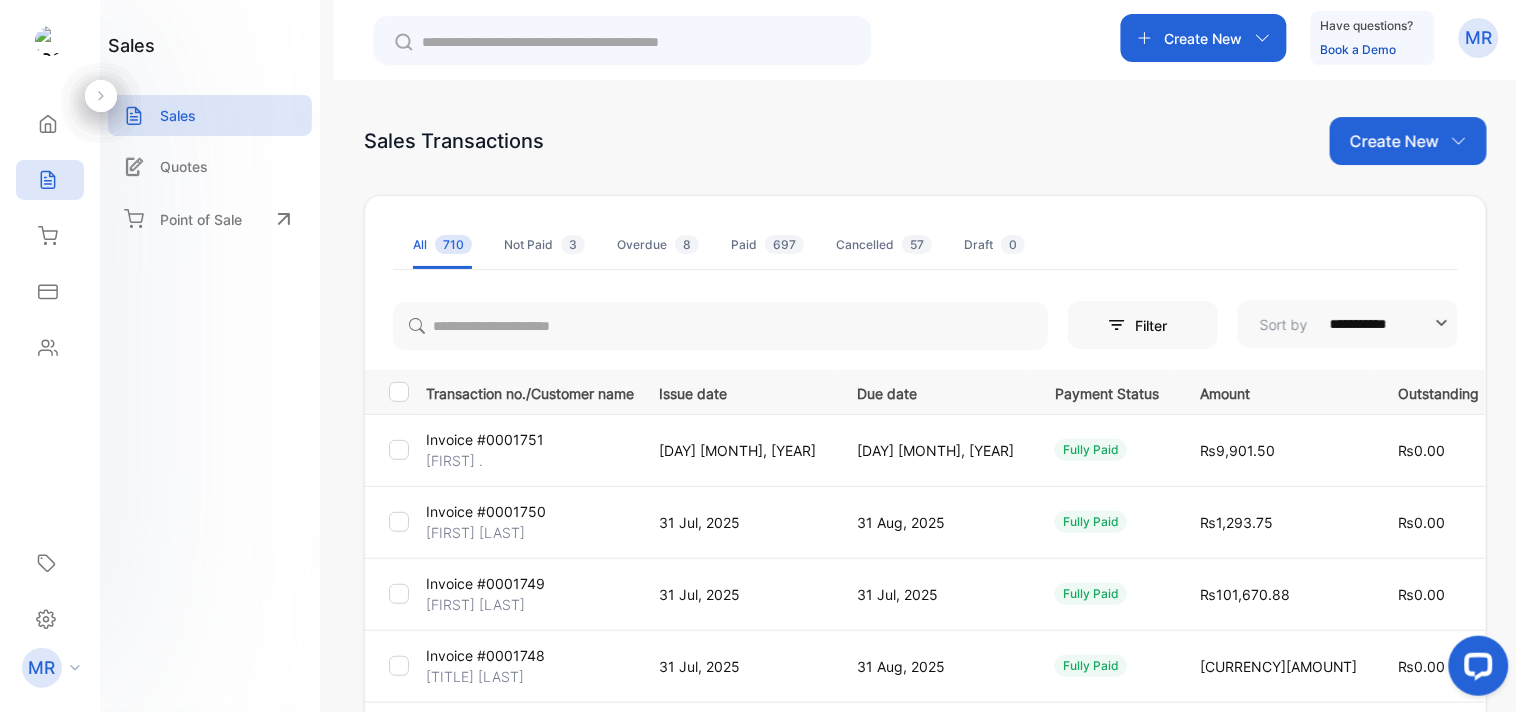click 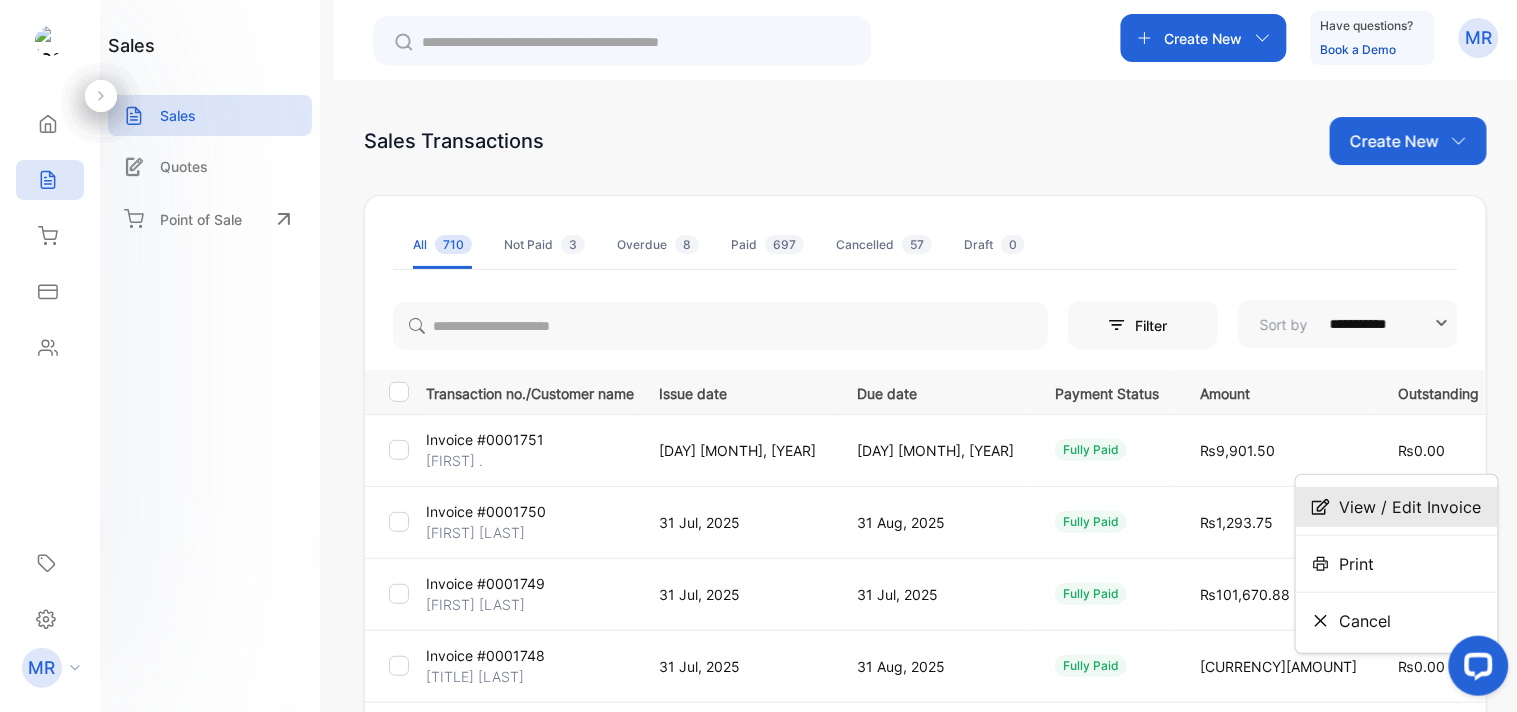 click on "View / Edit Invoice" at bounding box center (1411, 507) 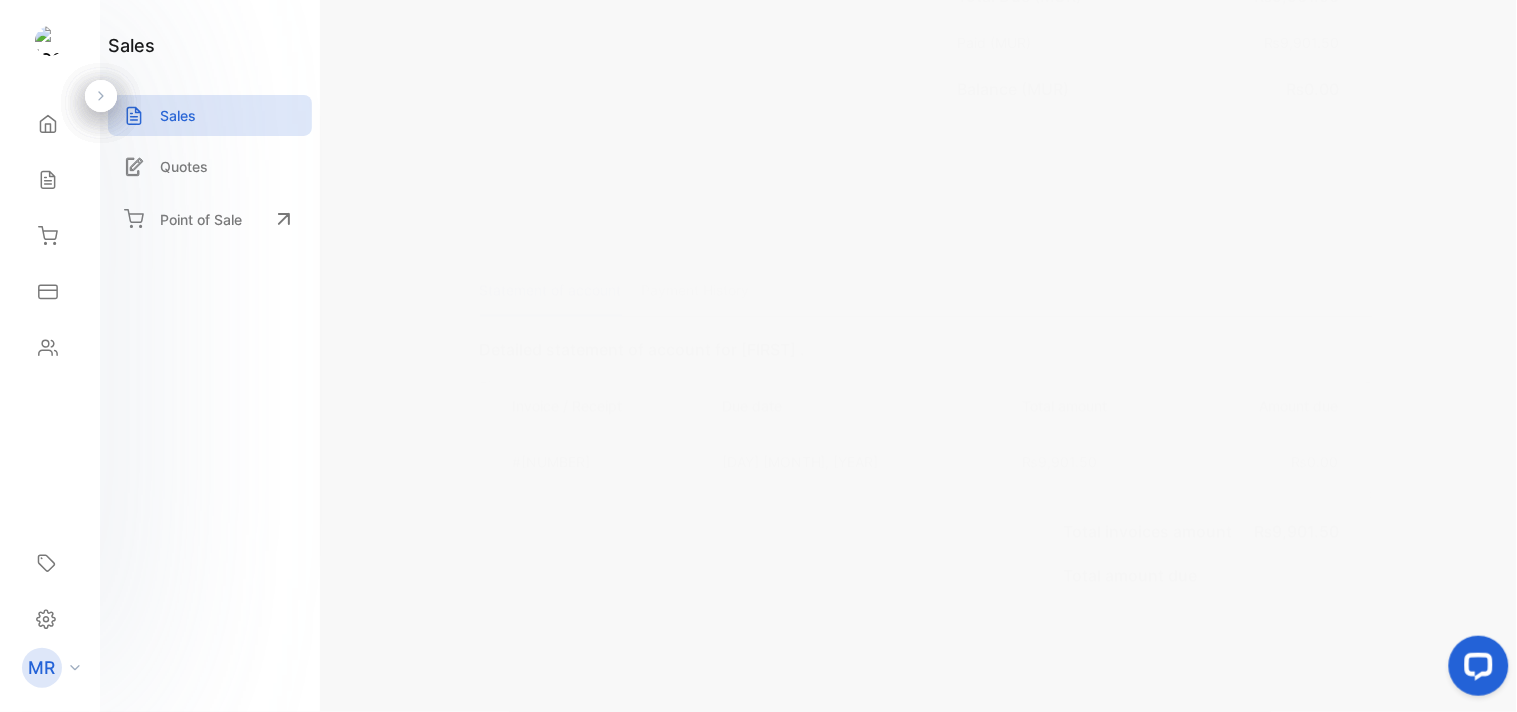 scroll, scrollTop: 1106, scrollLeft: 0, axis: vertical 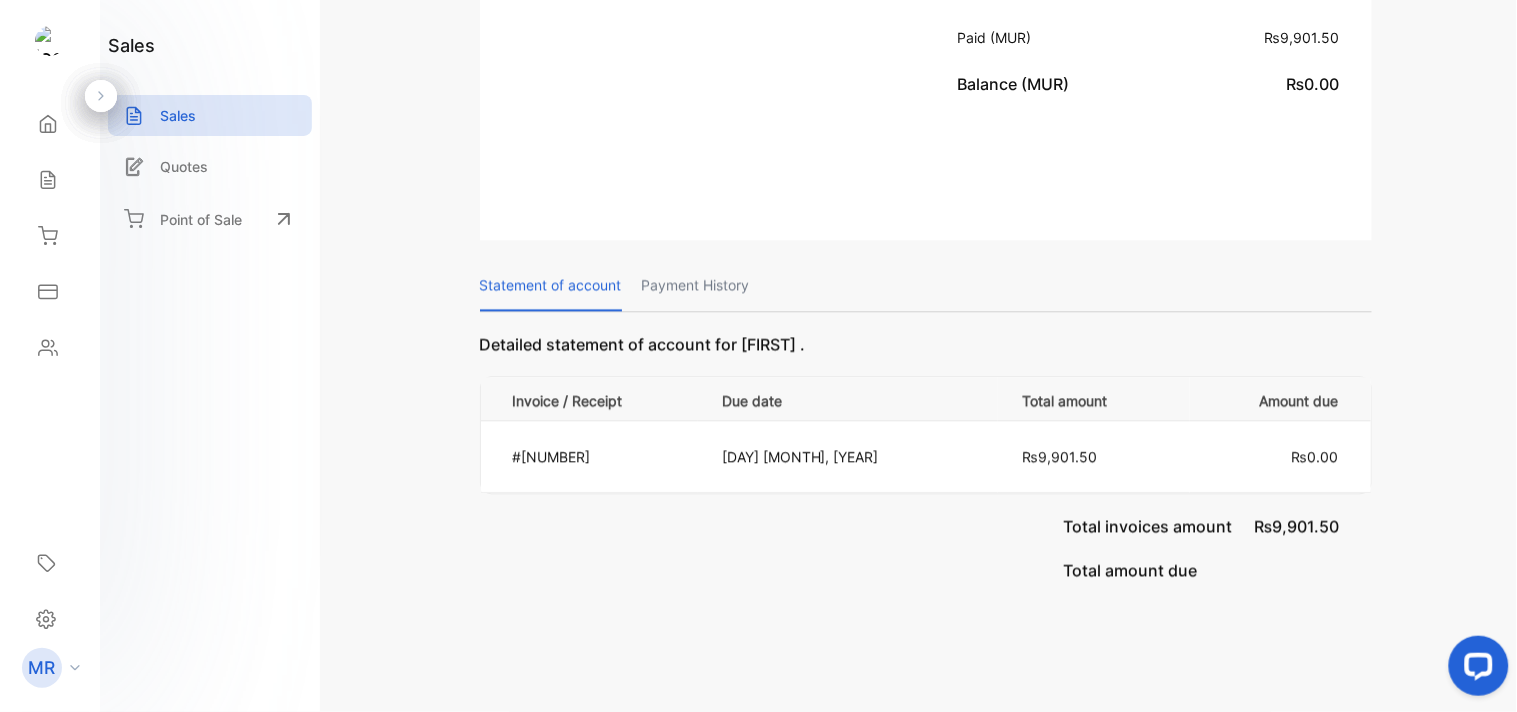 click on "Payment History" at bounding box center [696, 285] 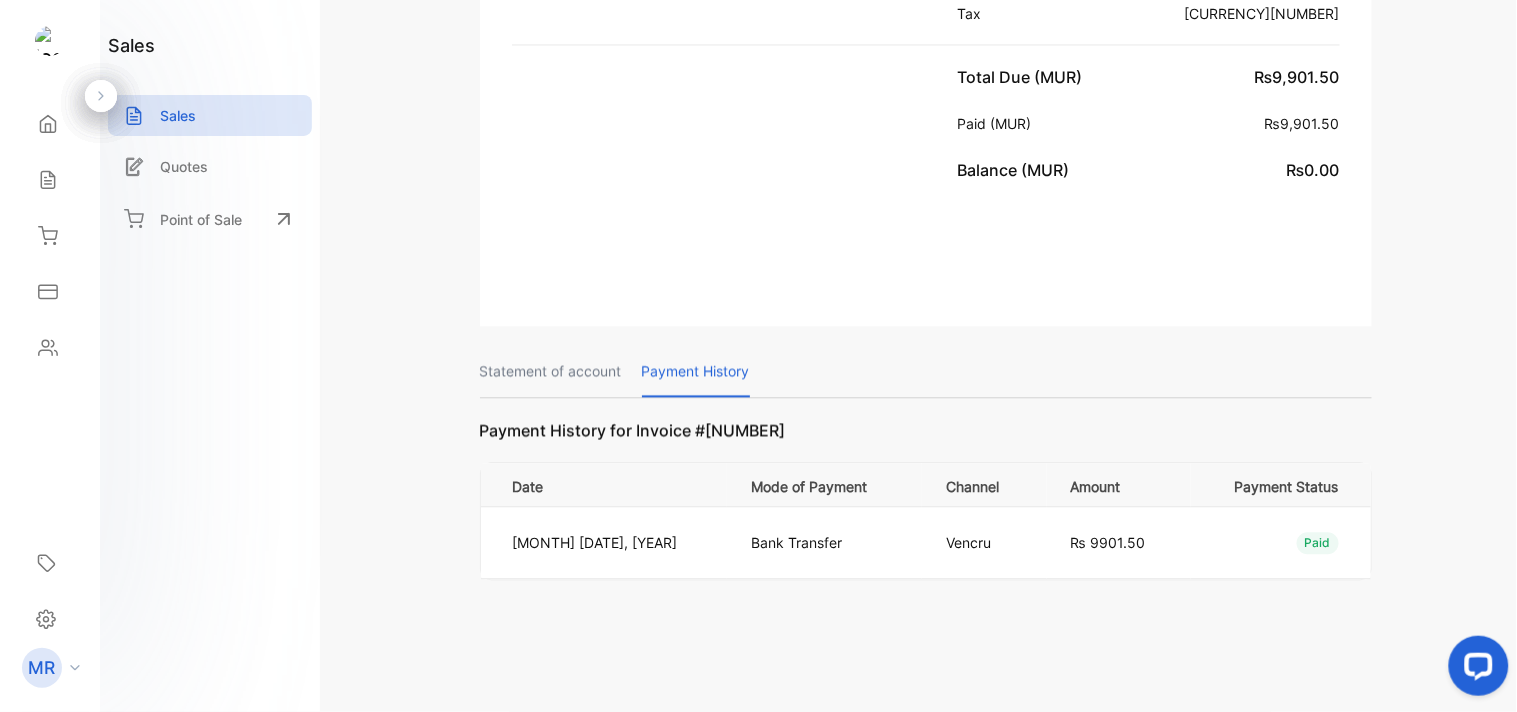 scroll, scrollTop: 1018, scrollLeft: 0, axis: vertical 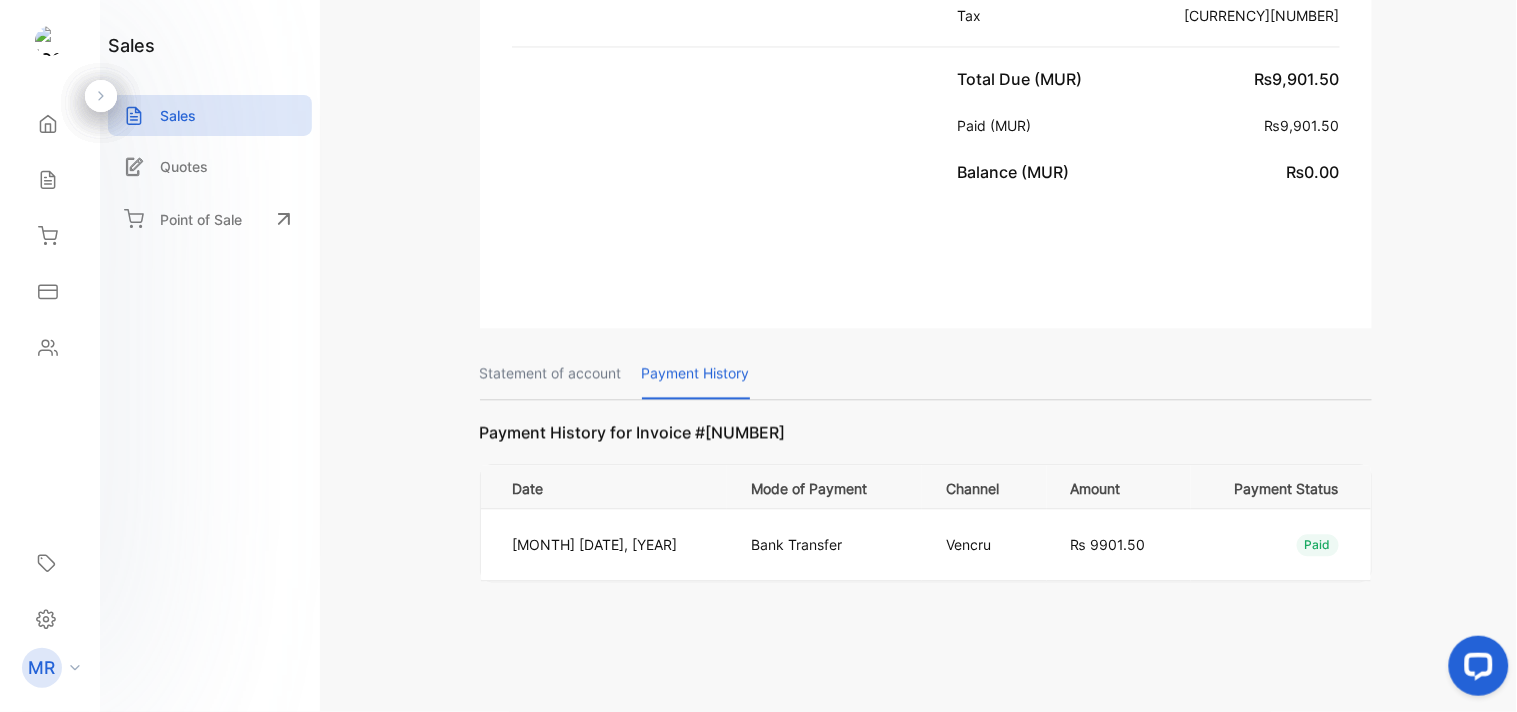 click on "Statement of account" at bounding box center (551, 373) 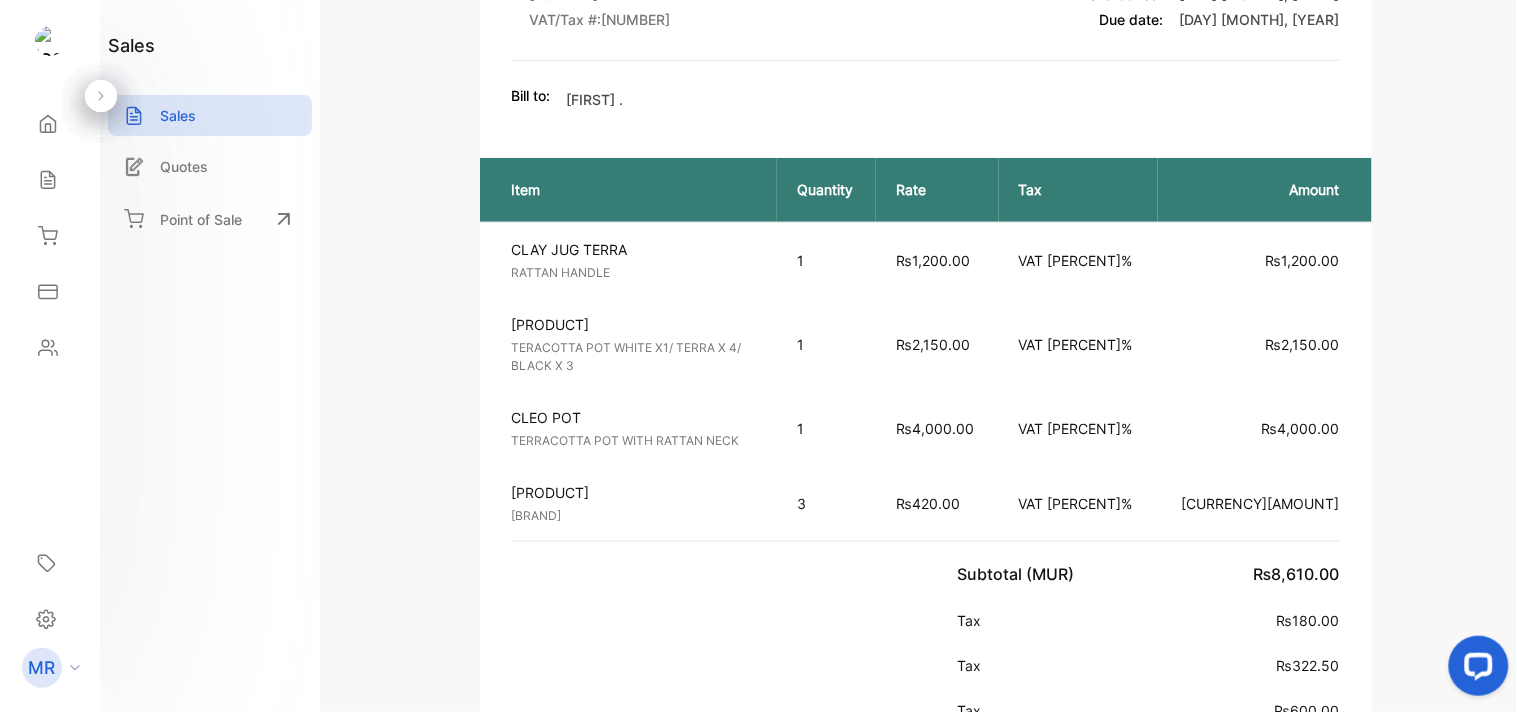 scroll, scrollTop: 0, scrollLeft: 0, axis: both 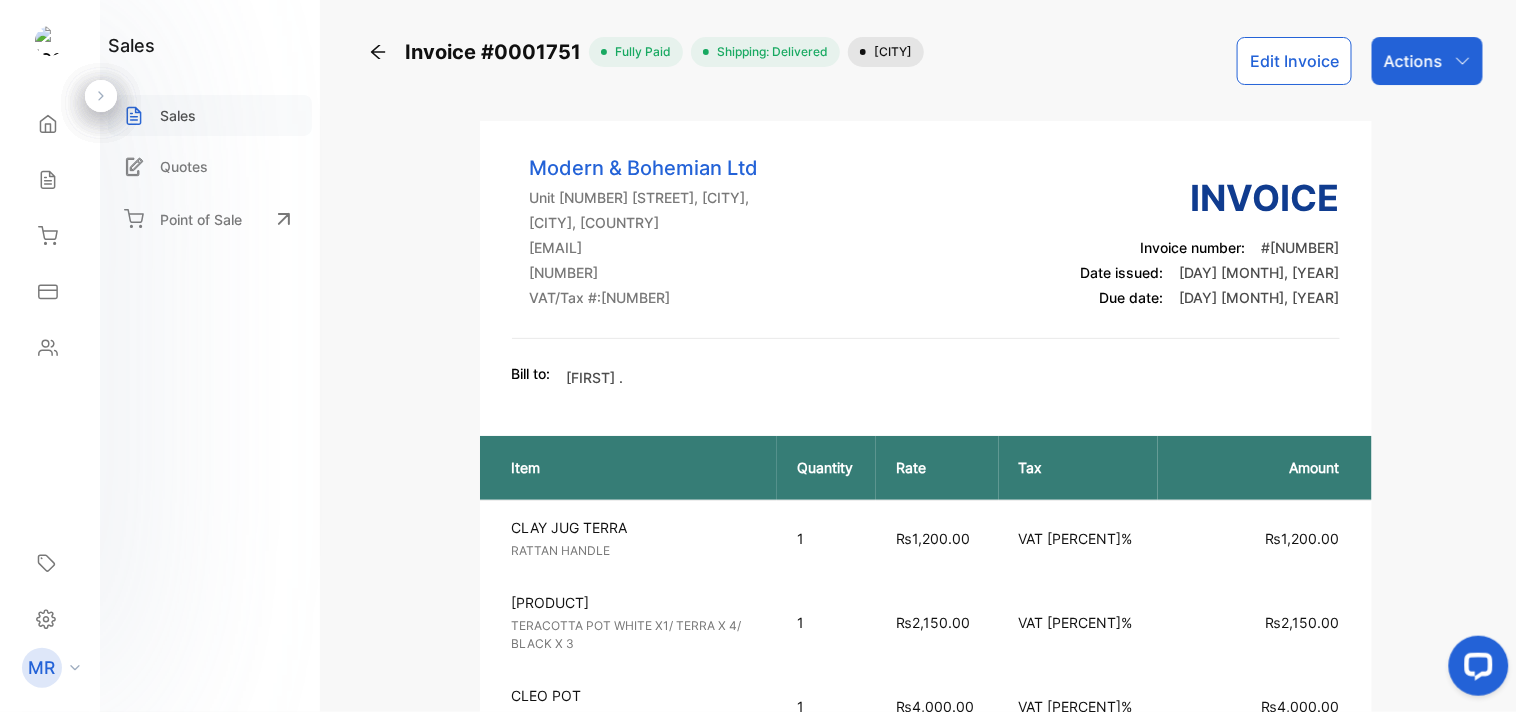 click on "Sales" at bounding box center (178, 115) 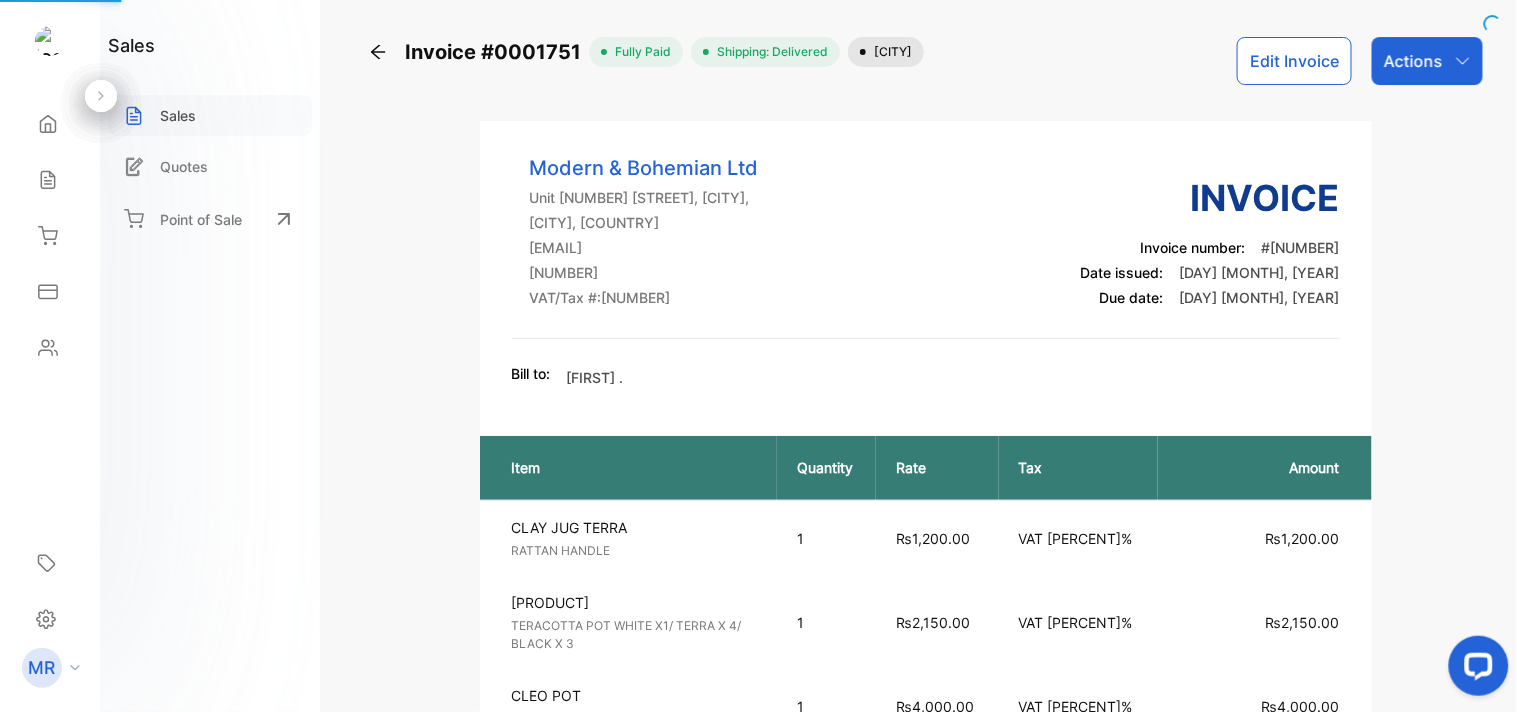 click on "Sales" at bounding box center [178, 115] 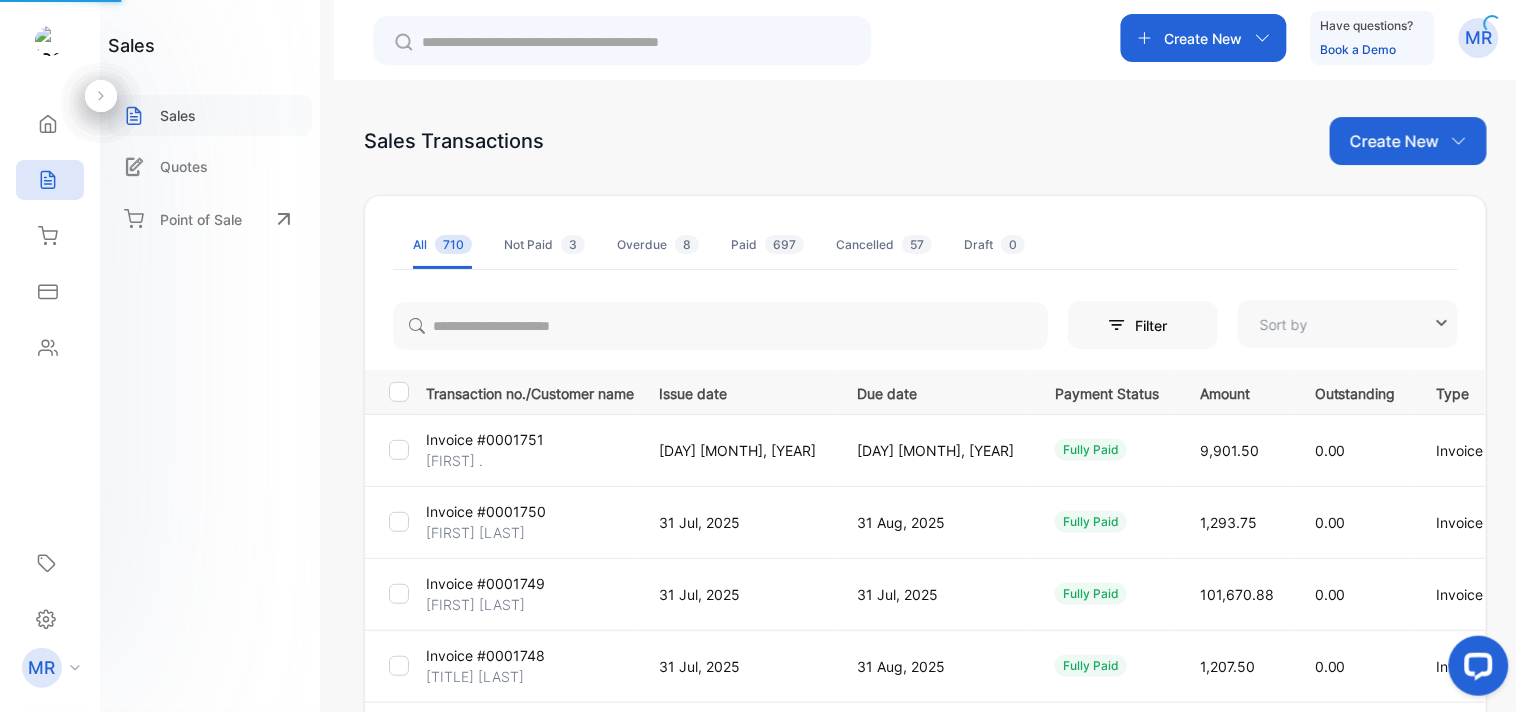 type on "**********" 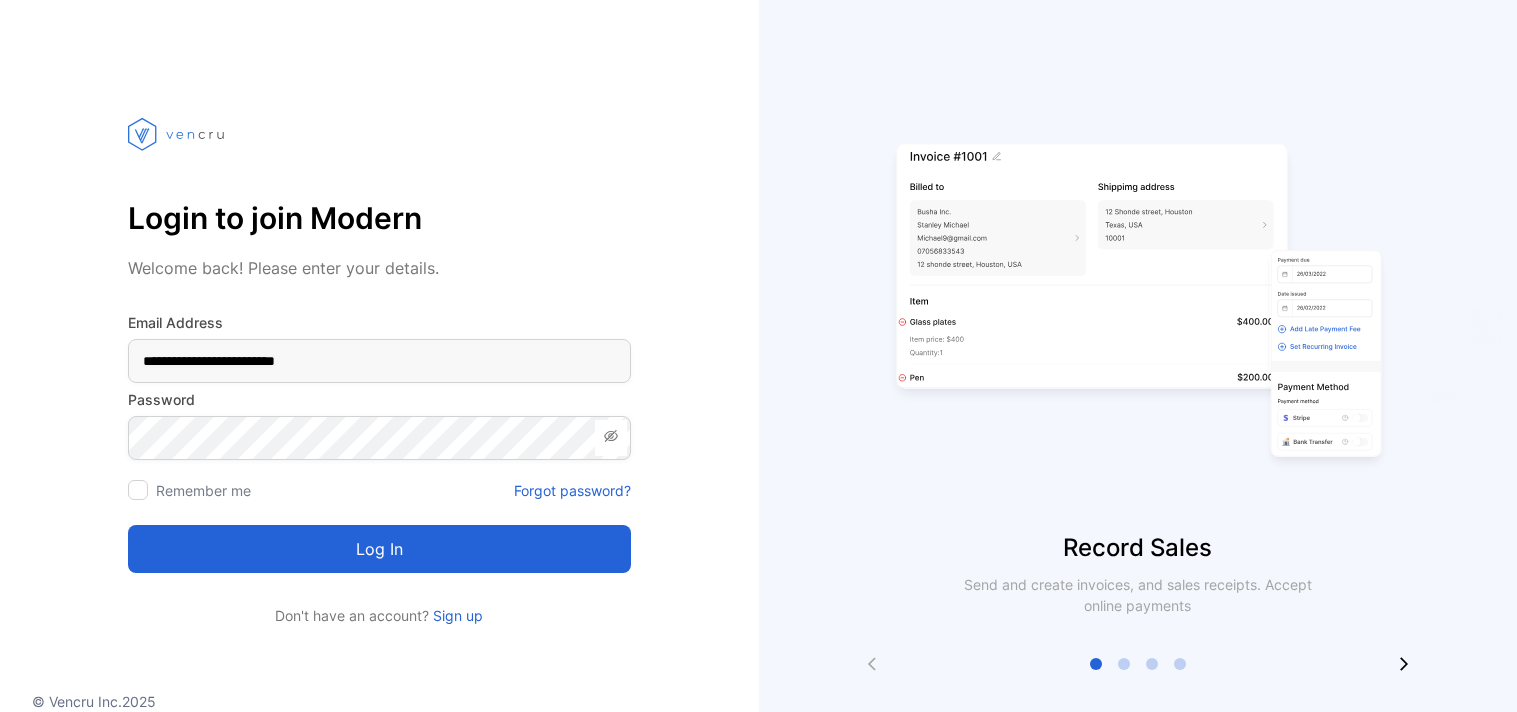 scroll, scrollTop: 0, scrollLeft: 0, axis: both 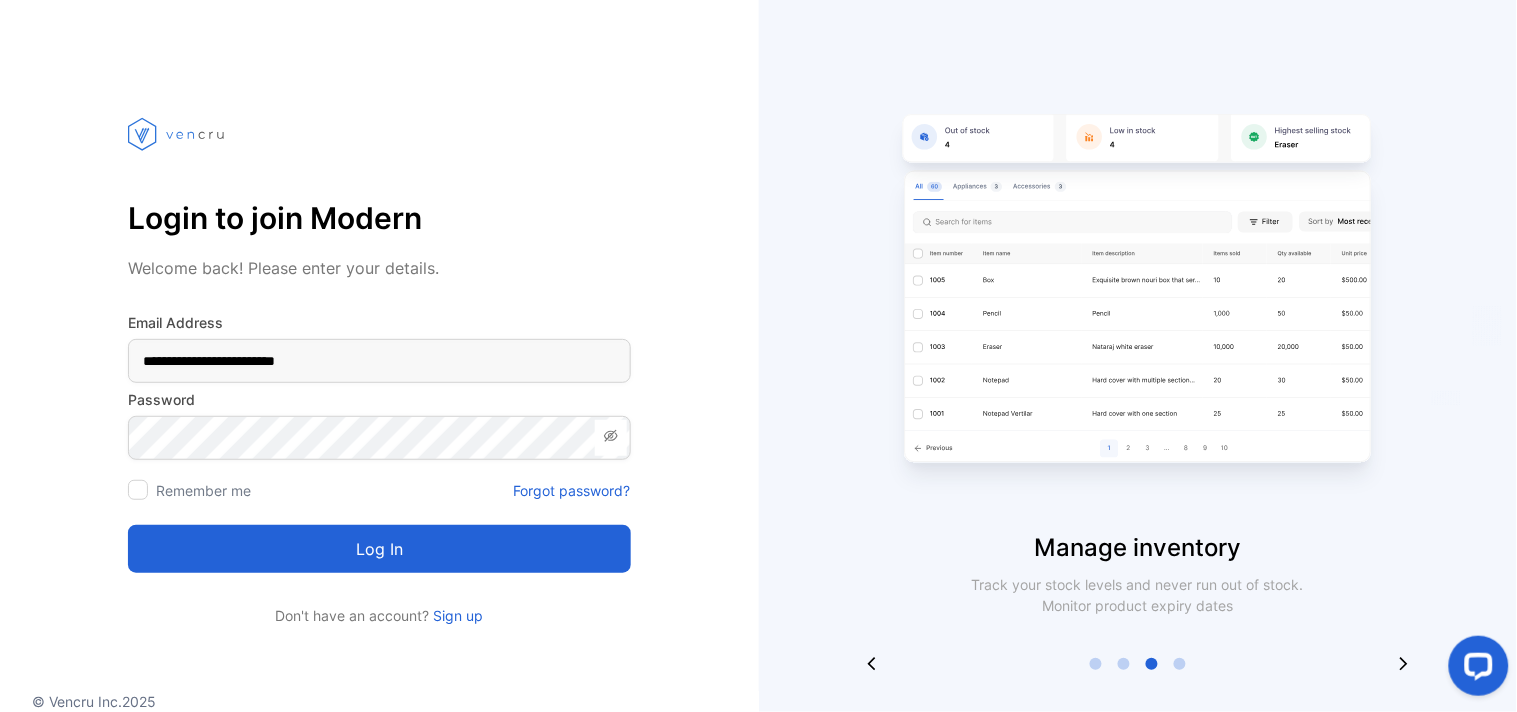 click on "Log in" at bounding box center (379, 549) 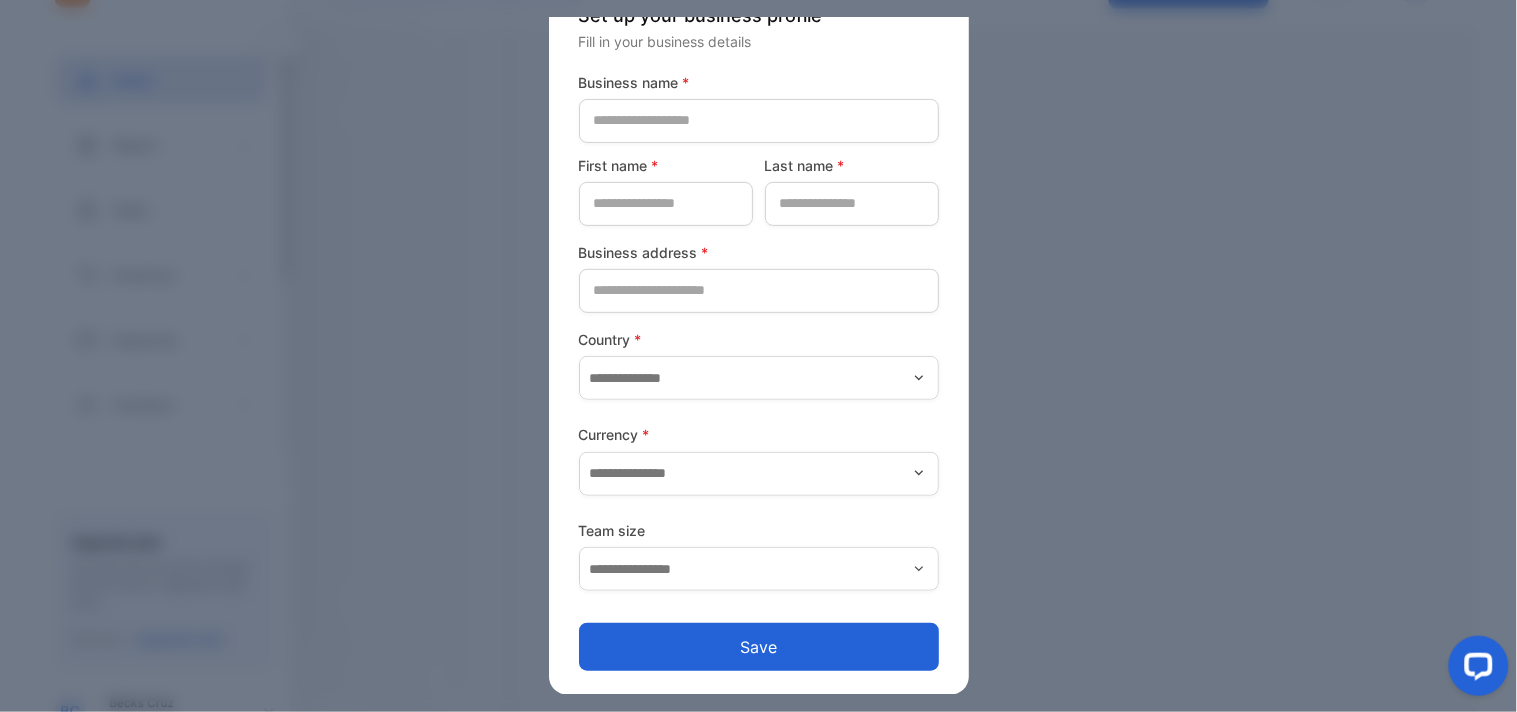 scroll, scrollTop: 0, scrollLeft: 0, axis: both 